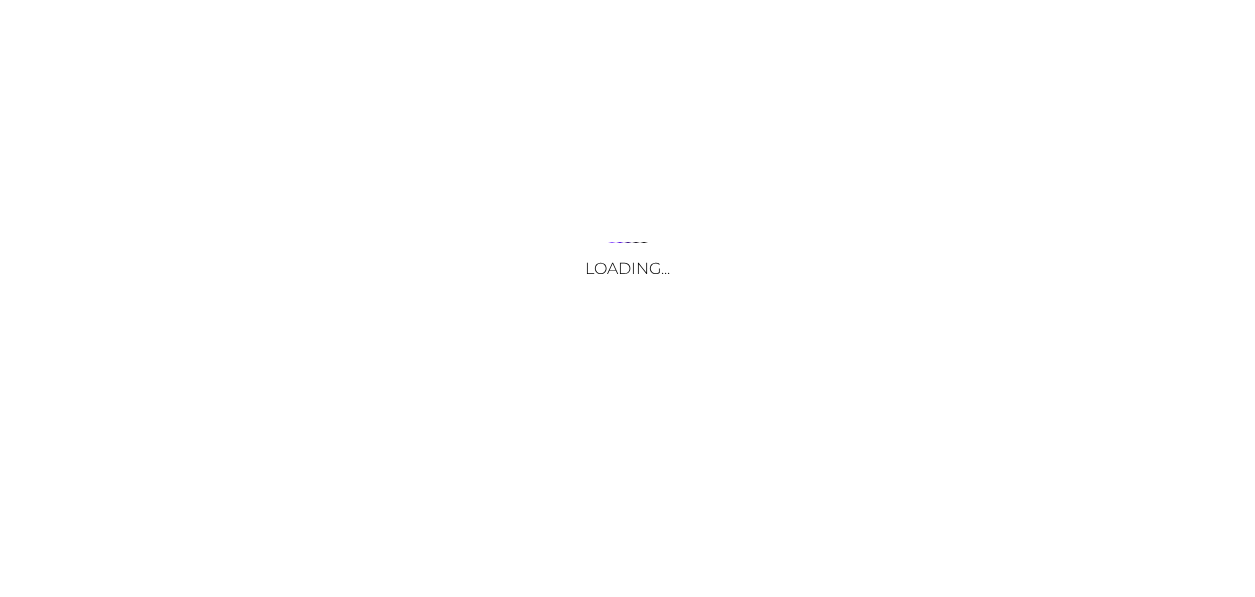 scroll, scrollTop: 0, scrollLeft: 0, axis: both 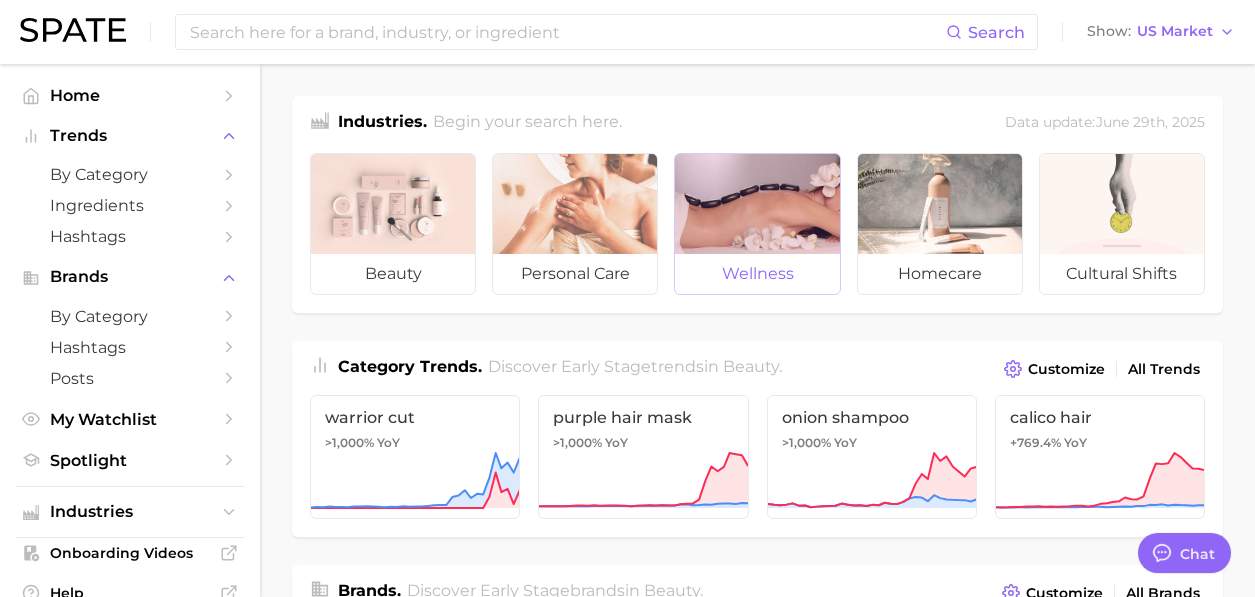 click at bounding box center [757, 204] 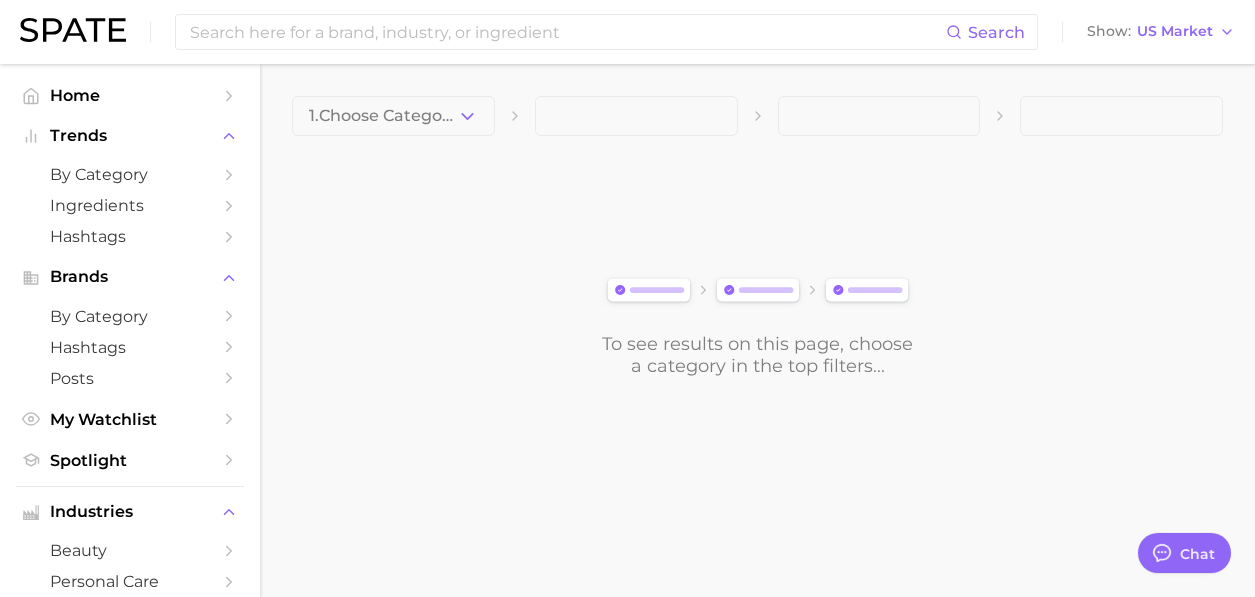 click on "1.  Choose Category" at bounding box center (757, 116) 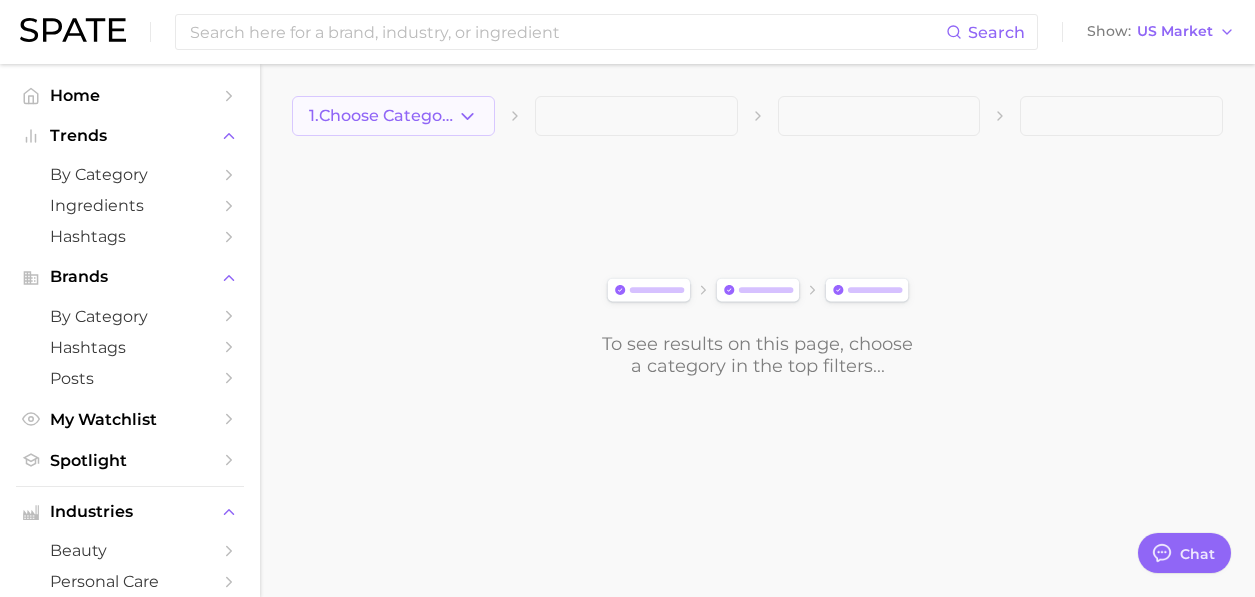 click 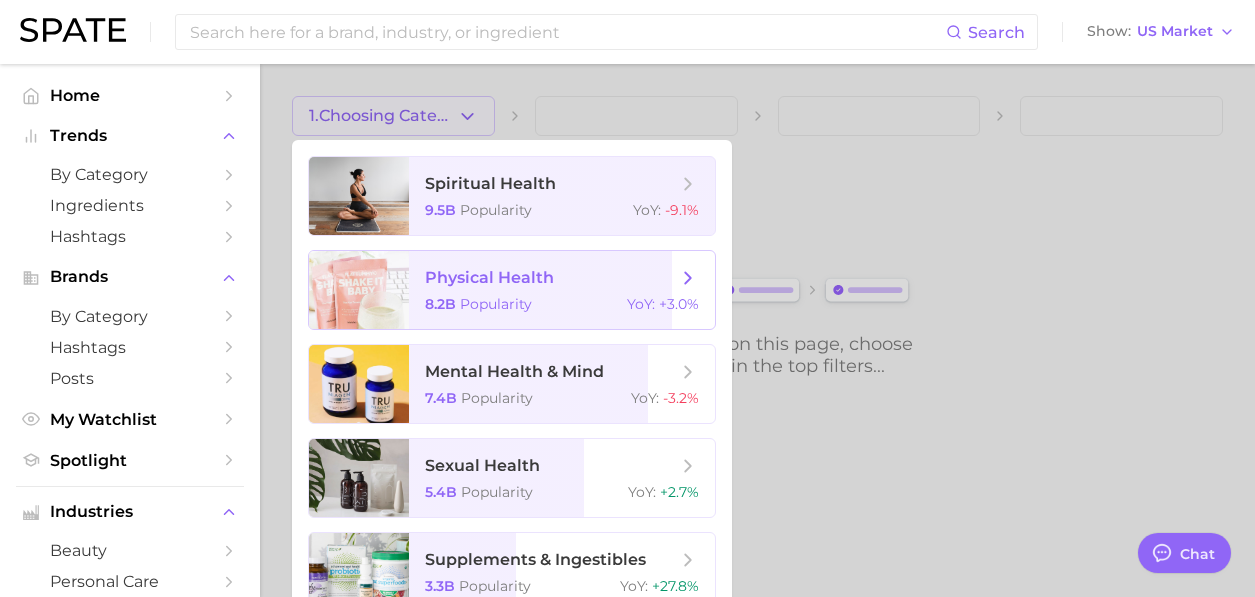 scroll, scrollTop: 31, scrollLeft: 0, axis: vertical 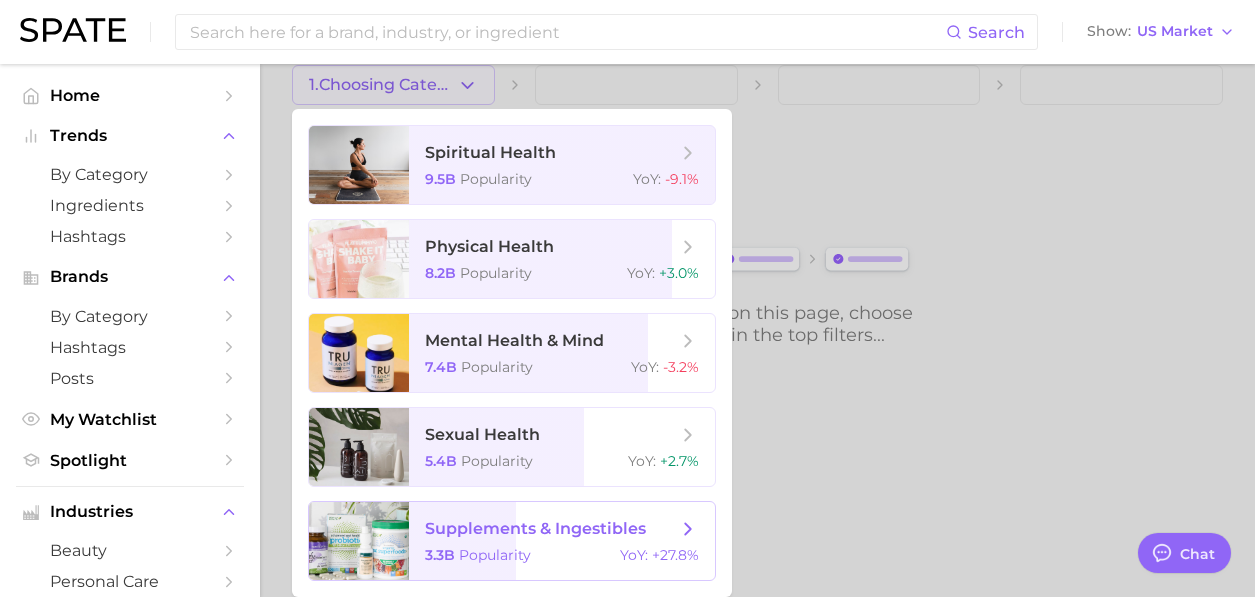 click on "supplements & ingestibles" at bounding box center (535, 528) 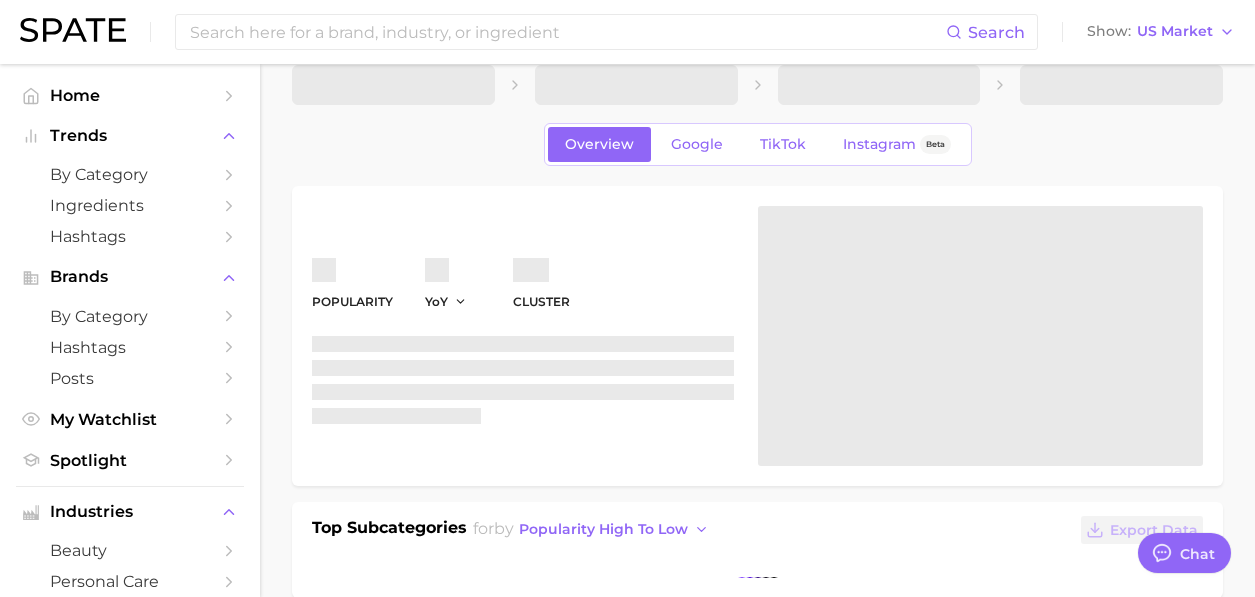scroll, scrollTop: 0, scrollLeft: 0, axis: both 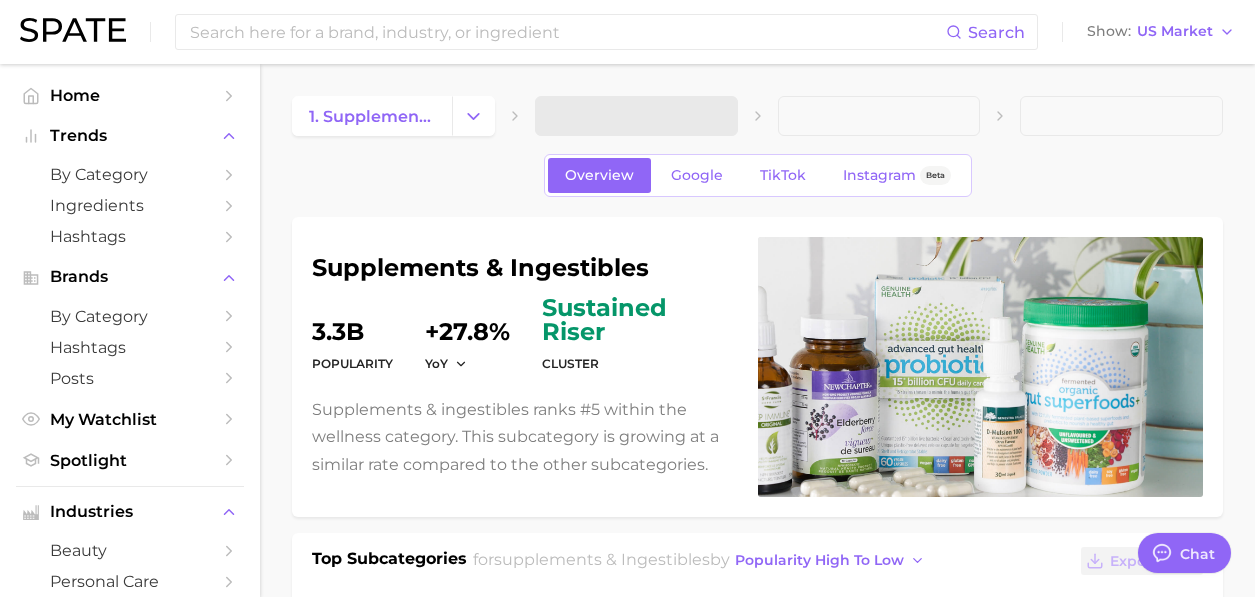 type on "x" 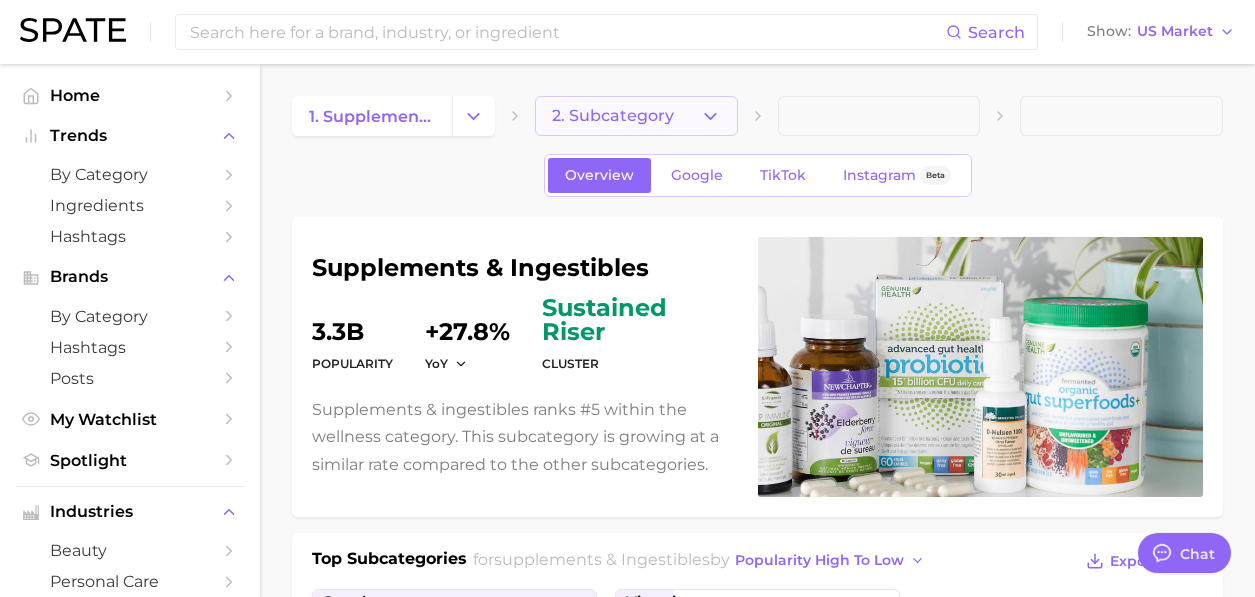 click on "2. Subcategory" at bounding box center (613, 116) 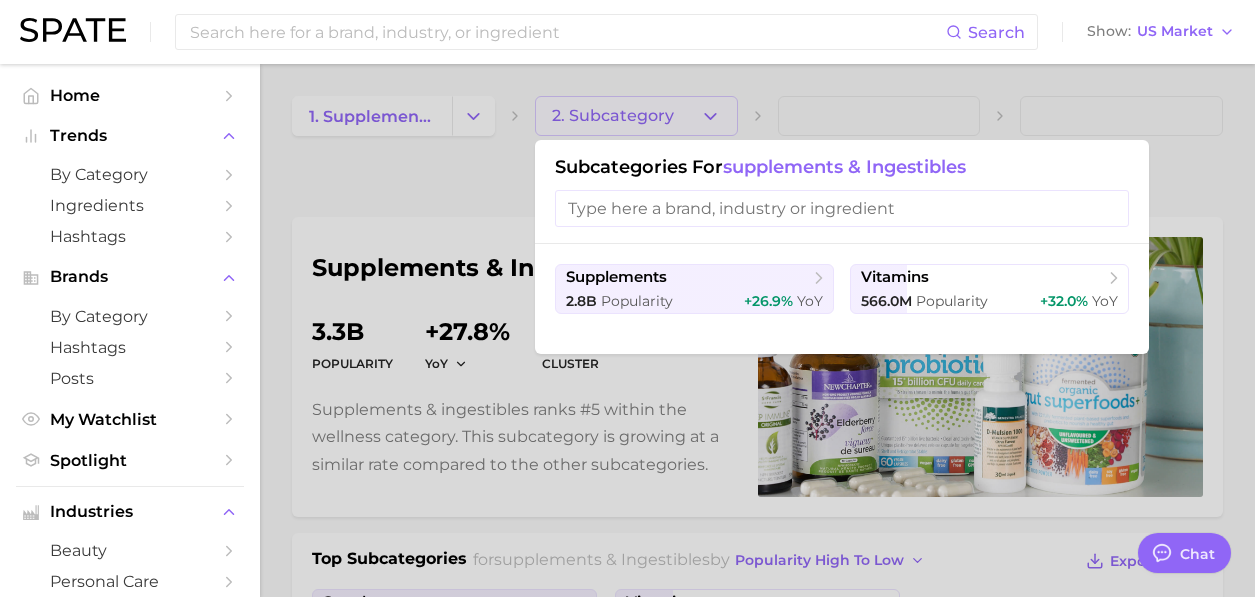 click at bounding box center (627, 298) 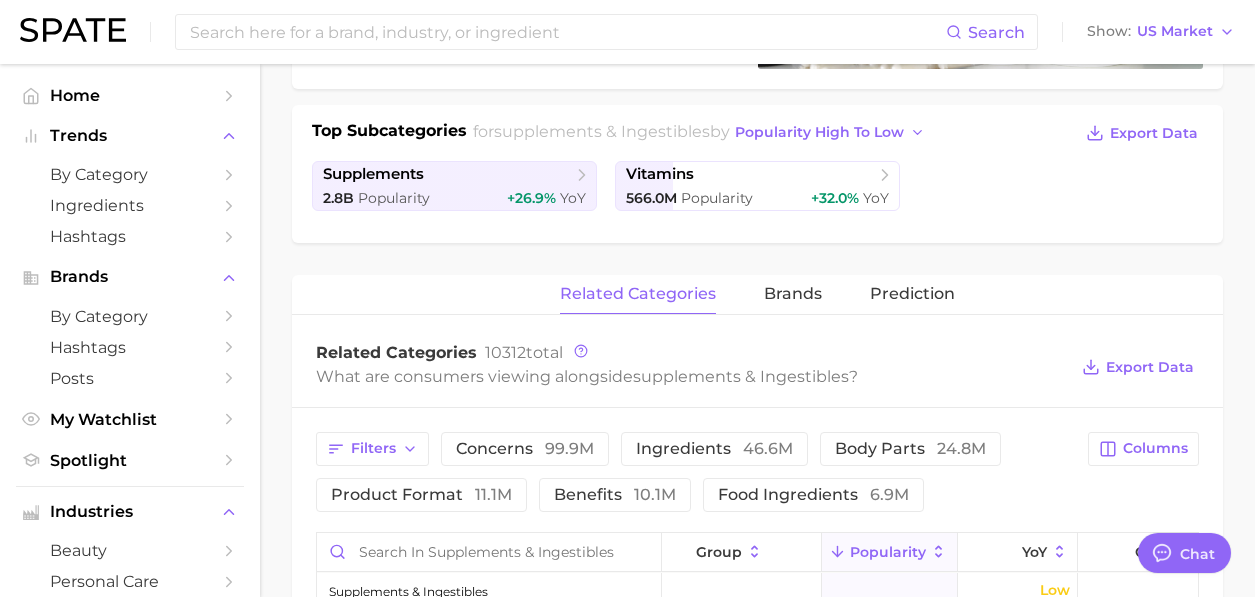 scroll, scrollTop: 759, scrollLeft: 0, axis: vertical 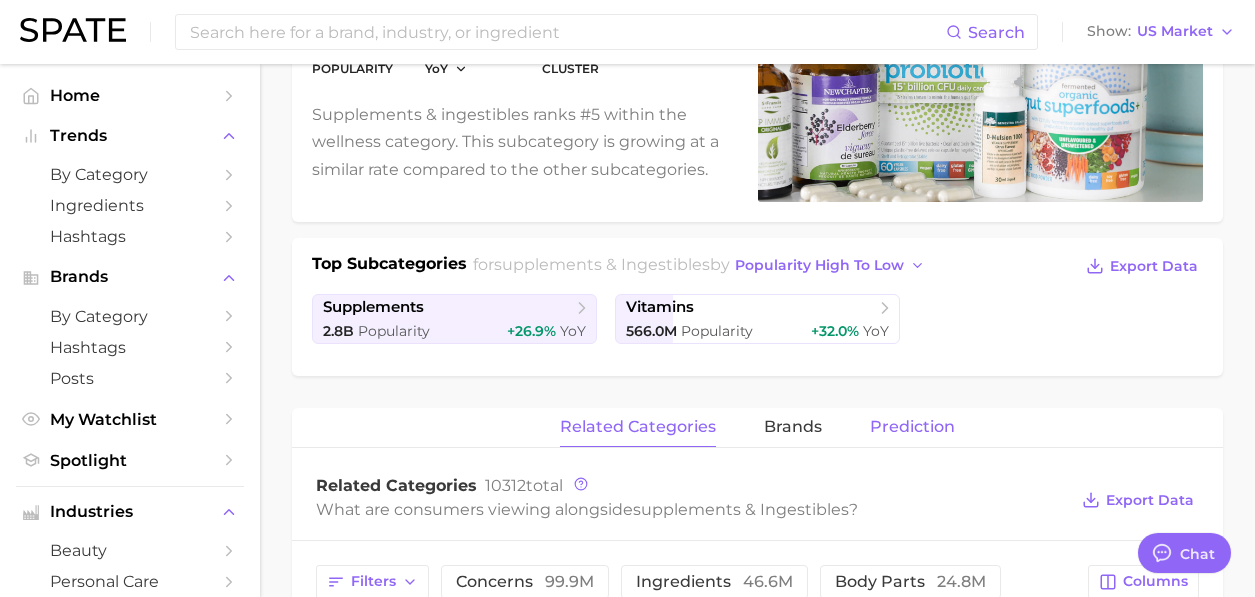click on "Prediction" at bounding box center [912, 427] 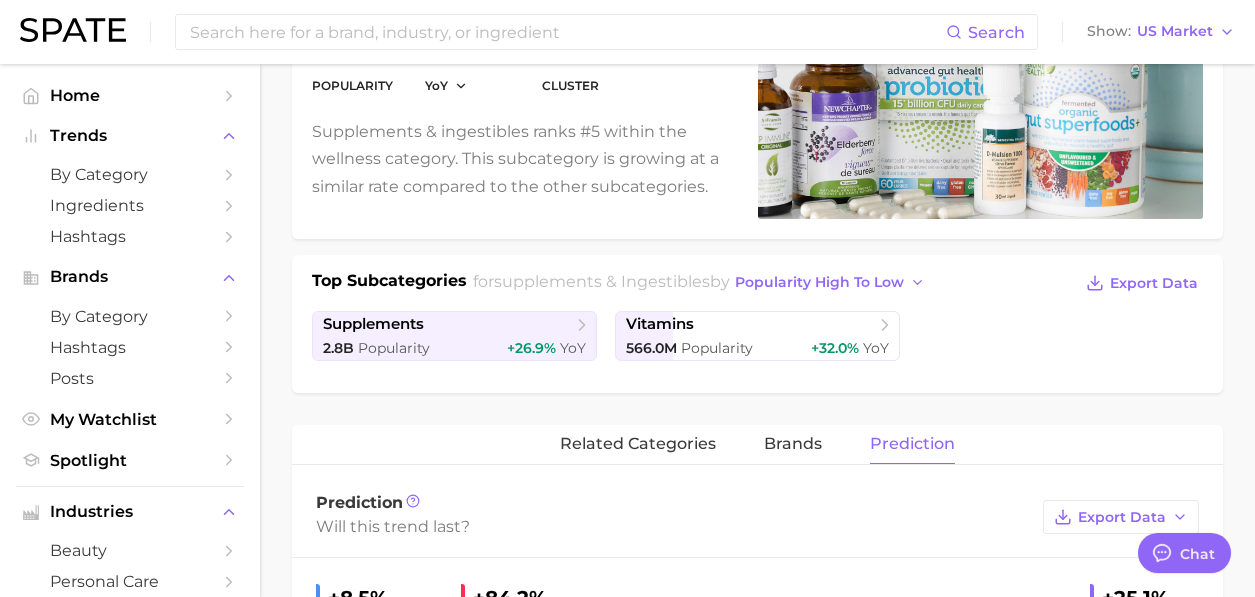 scroll, scrollTop: 271, scrollLeft: 0, axis: vertical 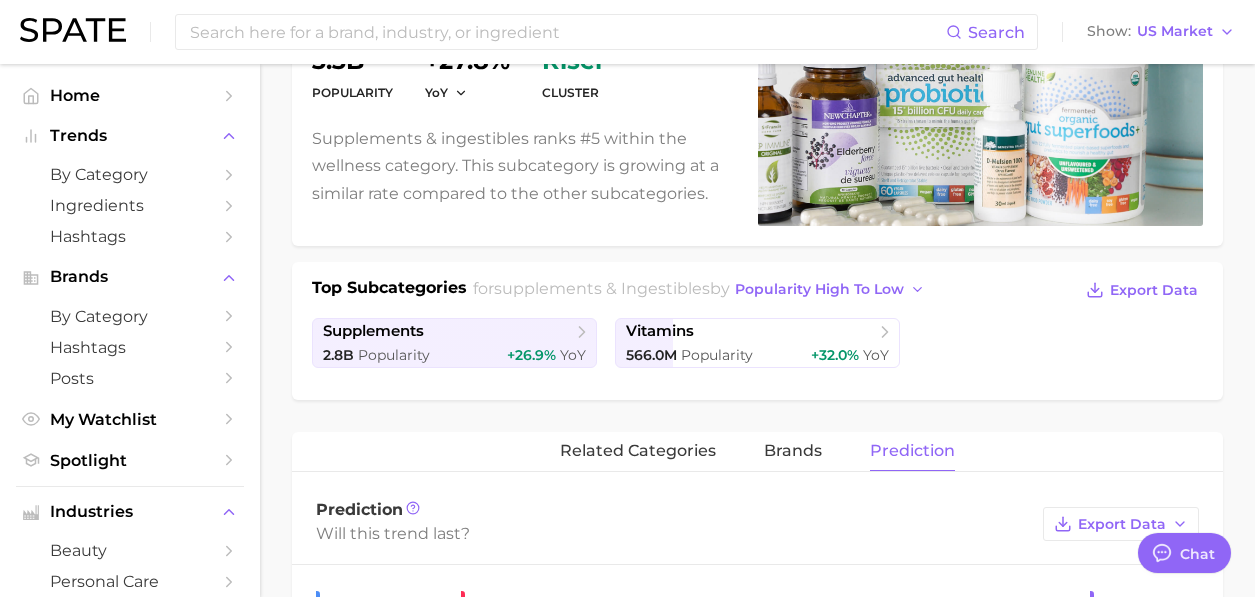 click on "related categories brands Prediction" at bounding box center (757, 452) 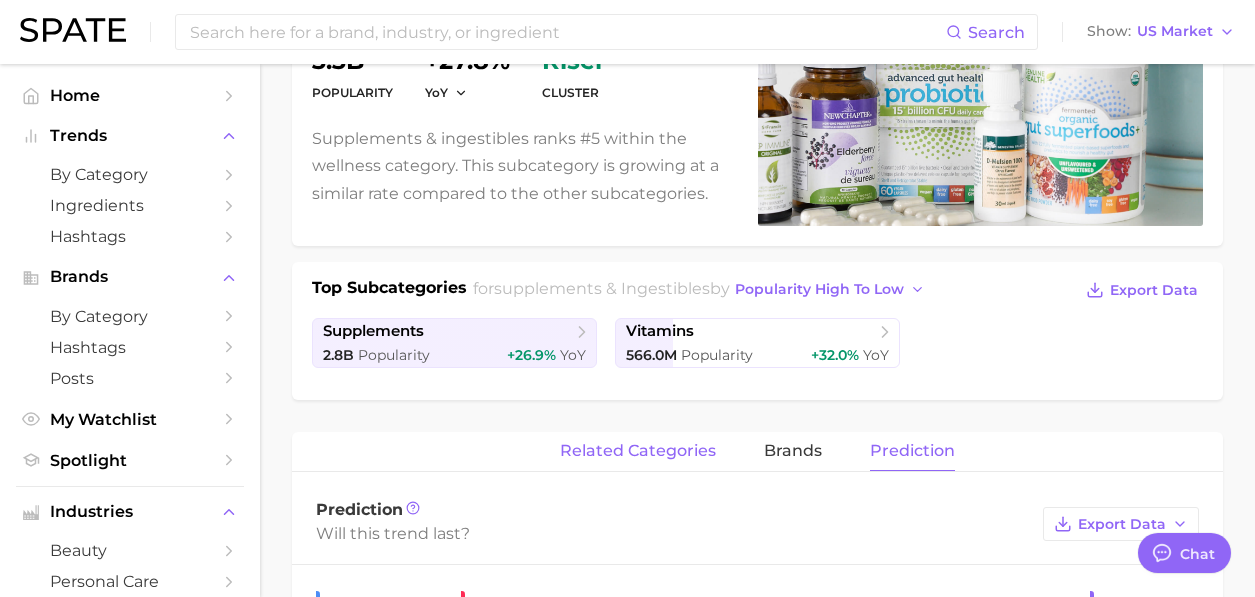 click on "related categories" at bounding box center [638, 451] 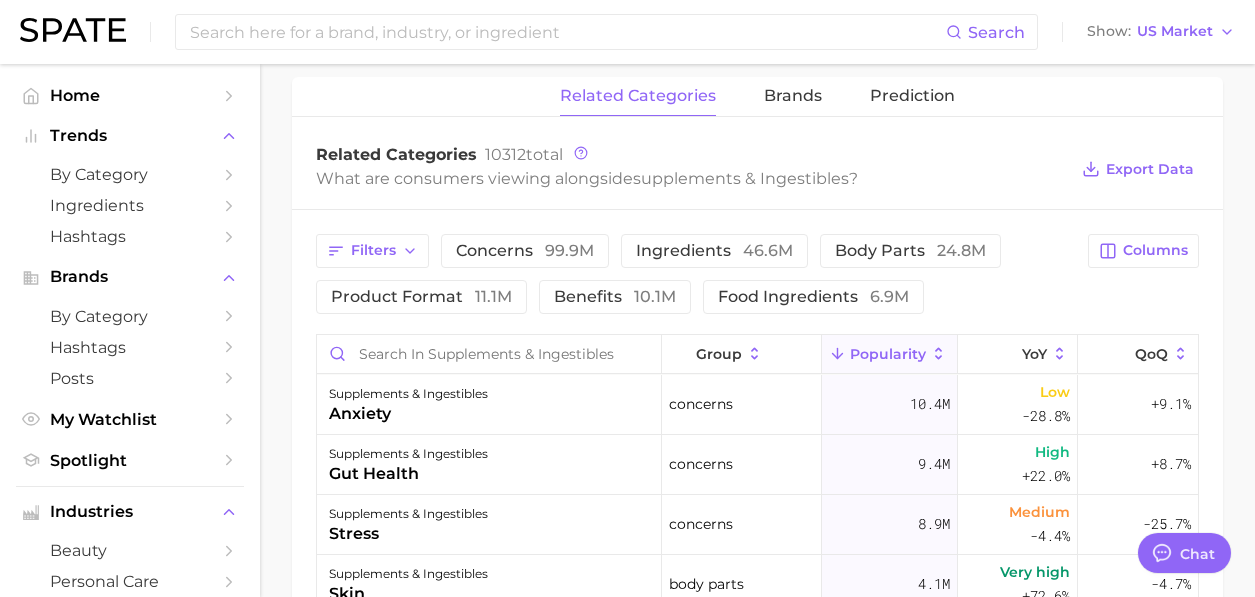 scroll, scrollTop: 628, scrollLeft: 0, axis: vertical 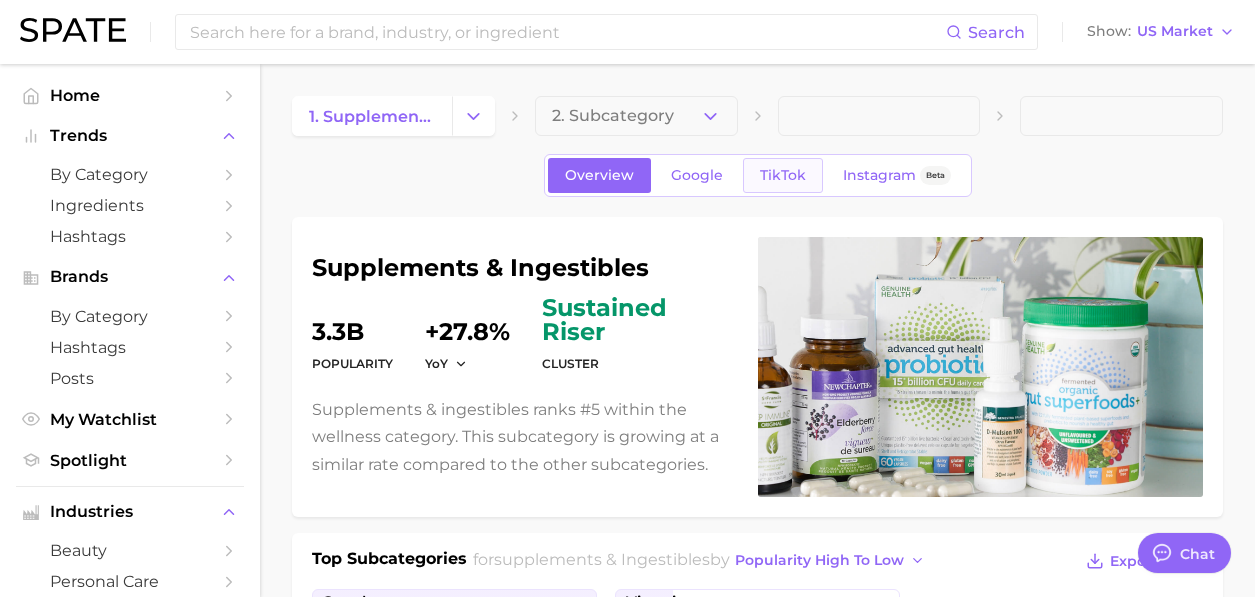 click on "TikTok" at bounding box center (783, 175) 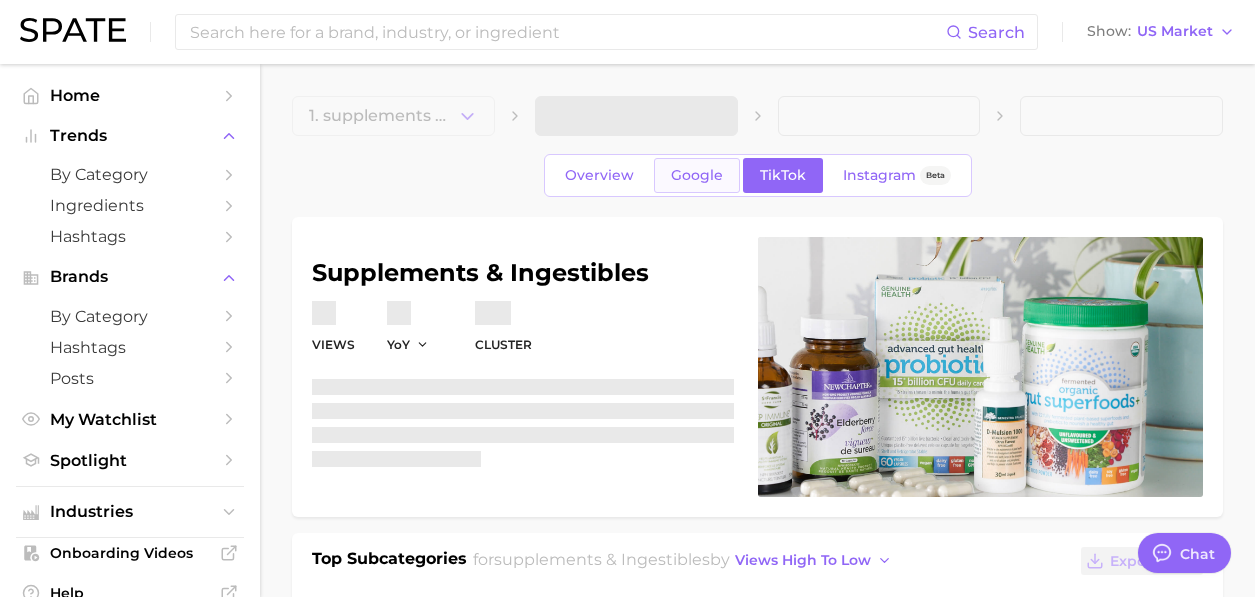 click on "Google" at bounding box center (697, 175) 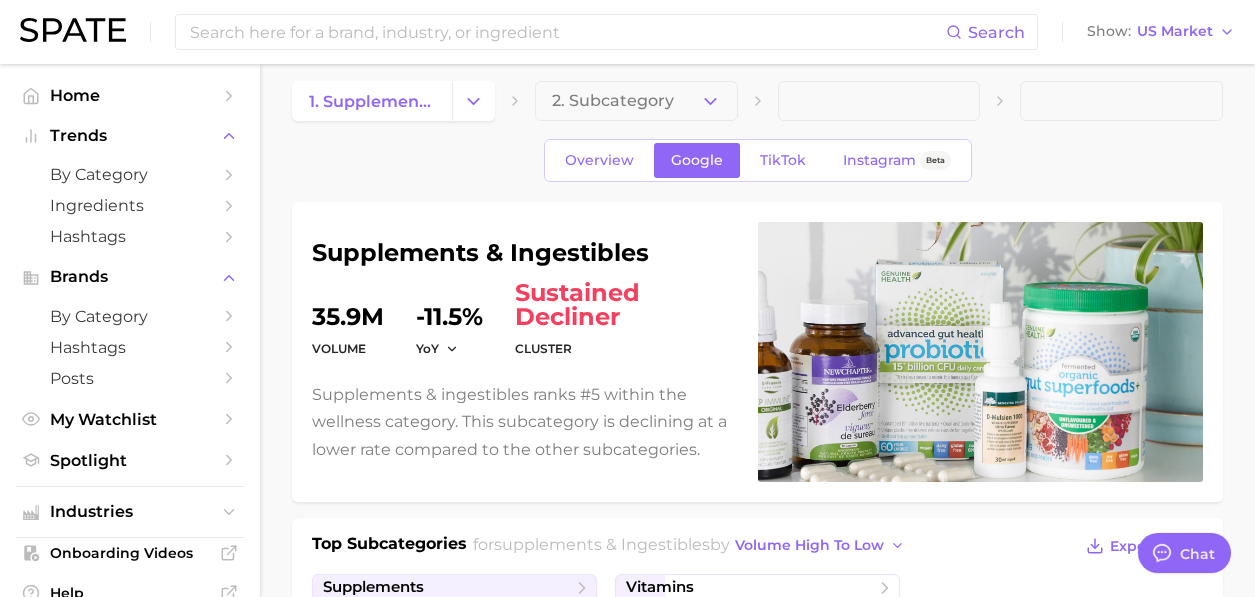 scroll, scrollTop: 55, scrollLeft: 0, axis: vertical 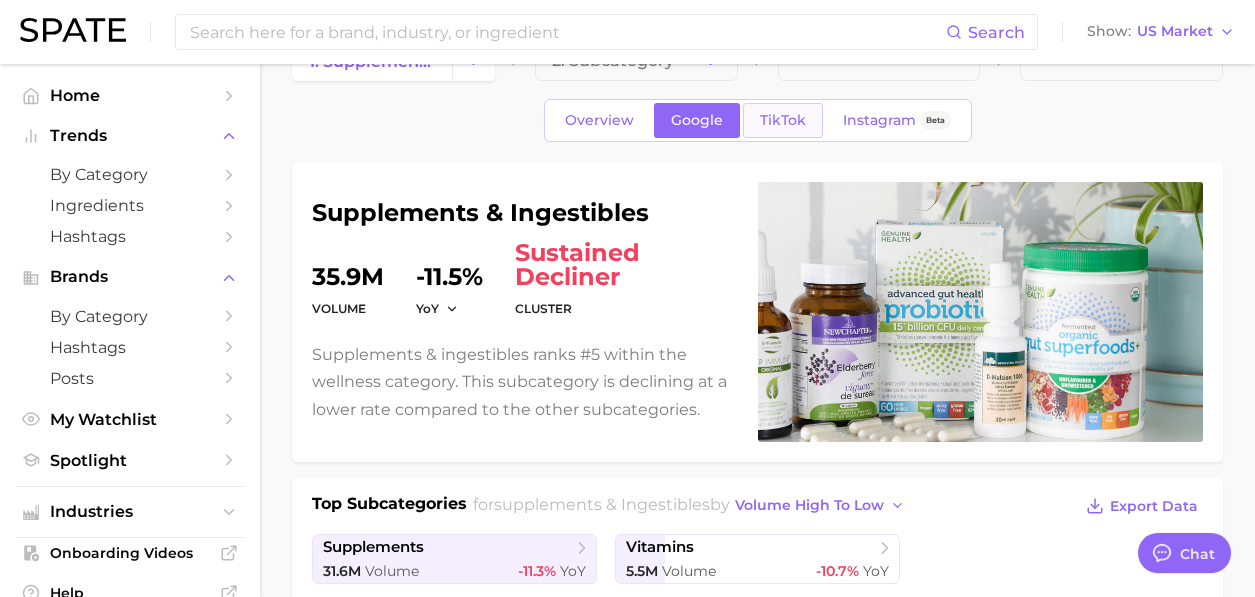 click on "TikTok" at bounding box center (783, 120) 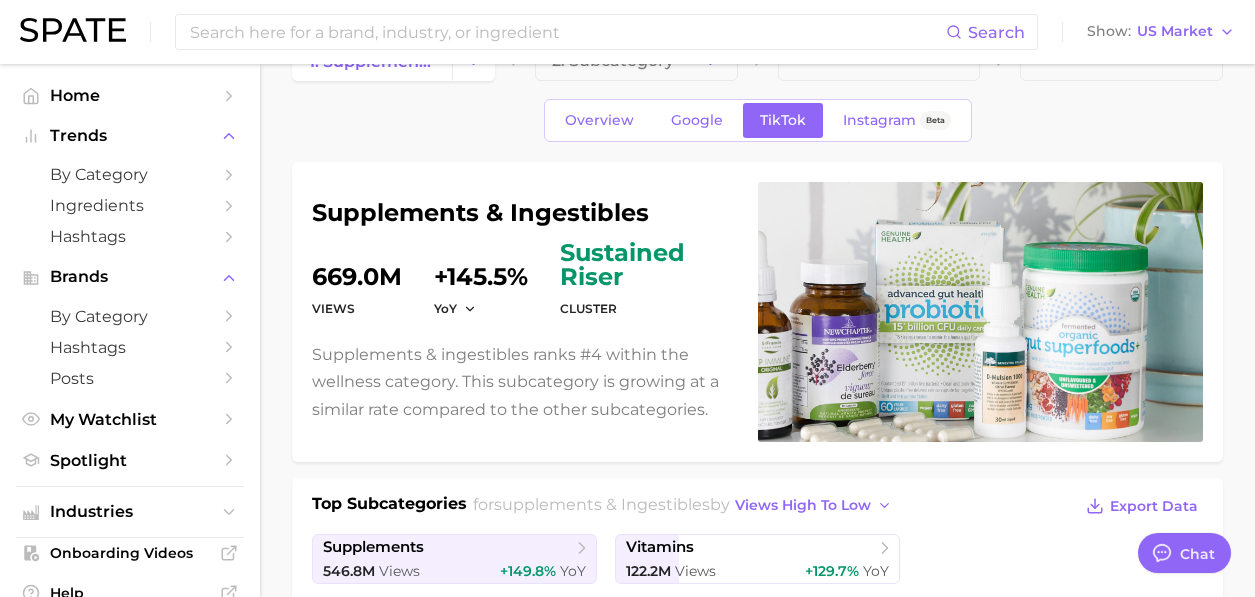 scroll, scrollTop: 0, scrollLeft: 0, axis: both 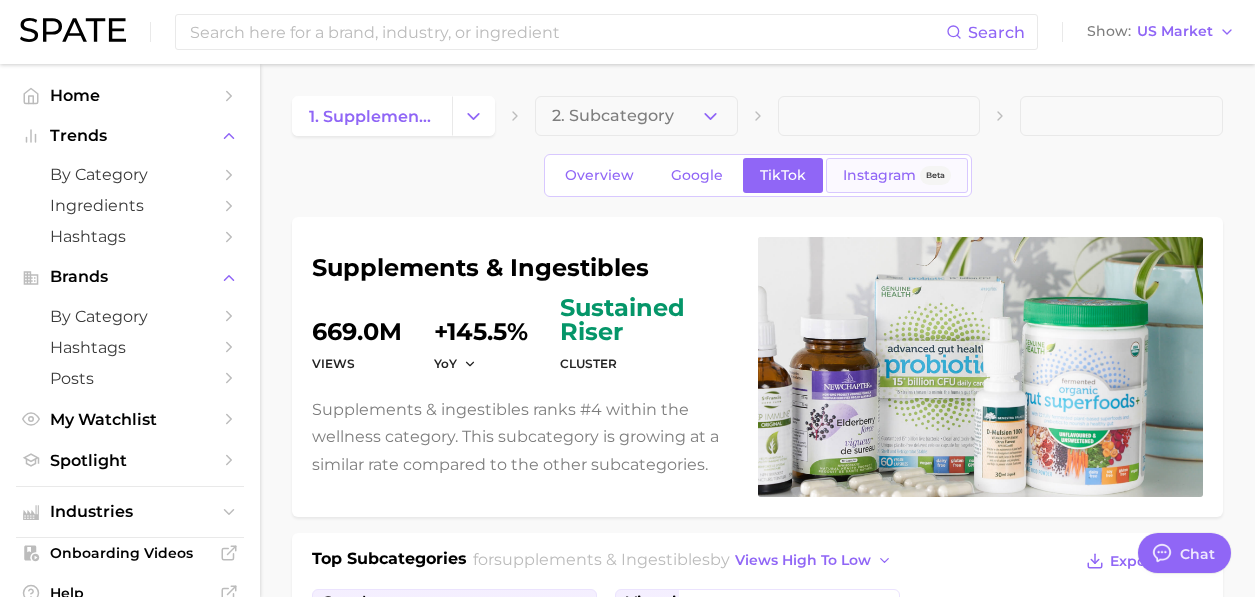 click on "Instagram Beta" at bounding box center (897, 175) 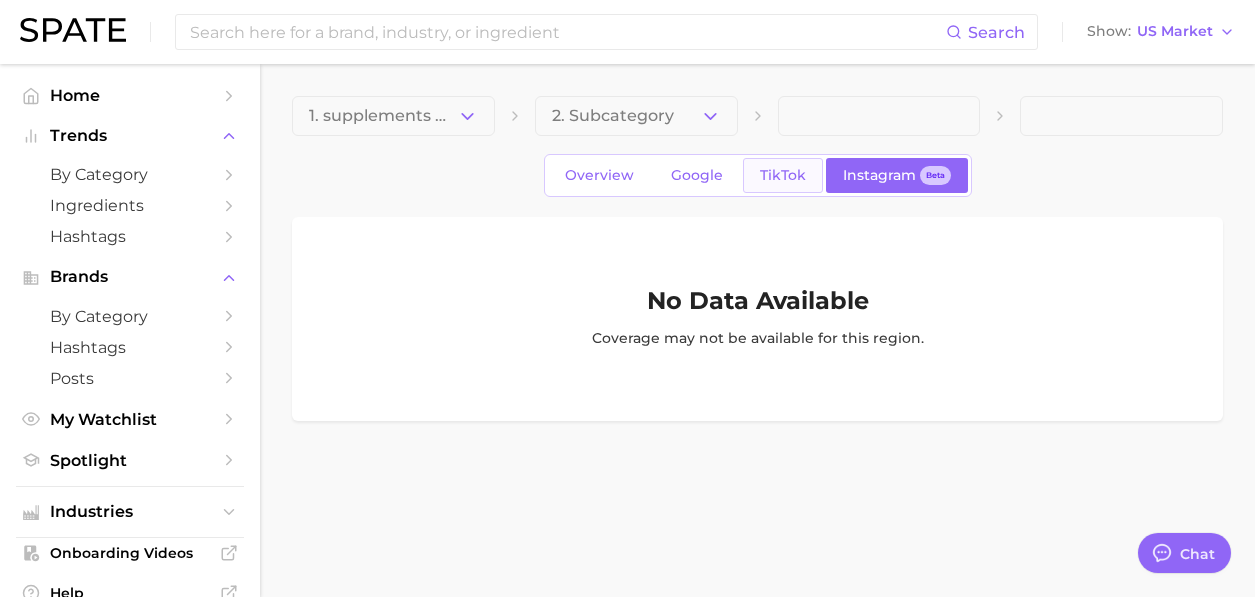 click on "TikTok" at bounding box center (783, 175) 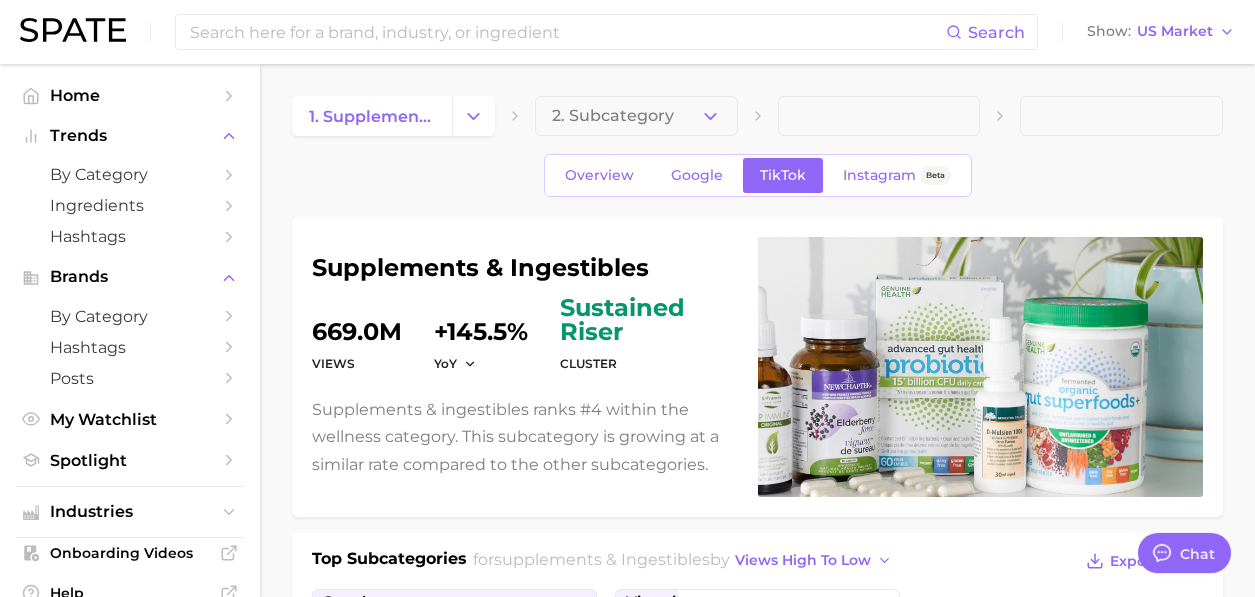 scroll, scrollTop: 0, scrollLeft: 0, axis: both 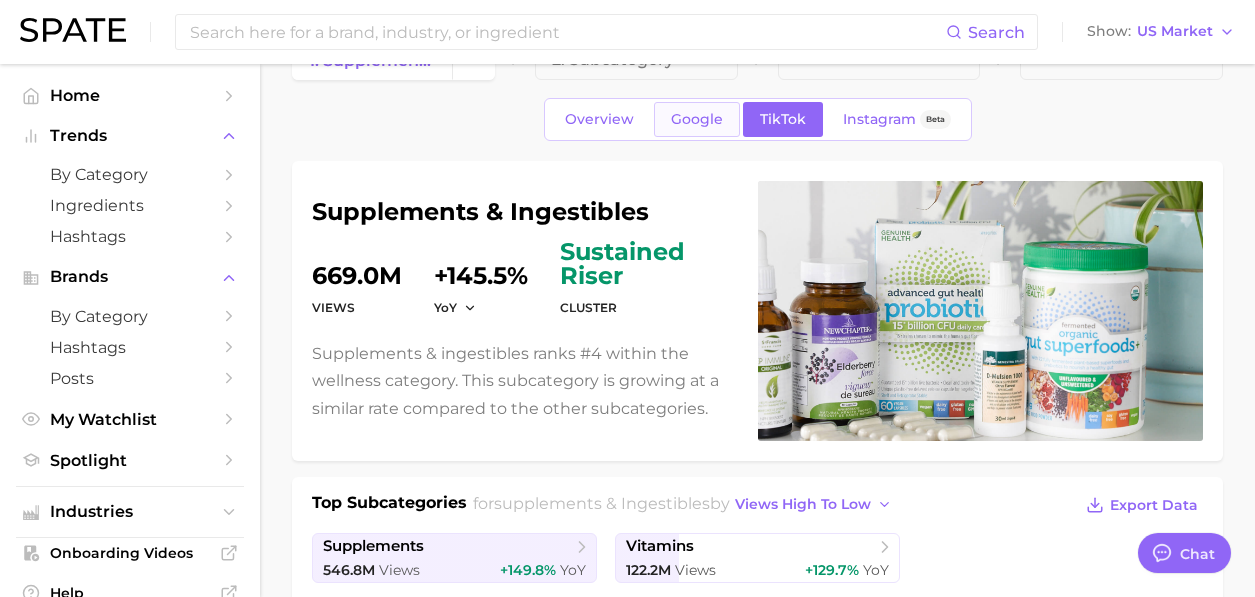 click on "Google" at bounding box center (697, 119) 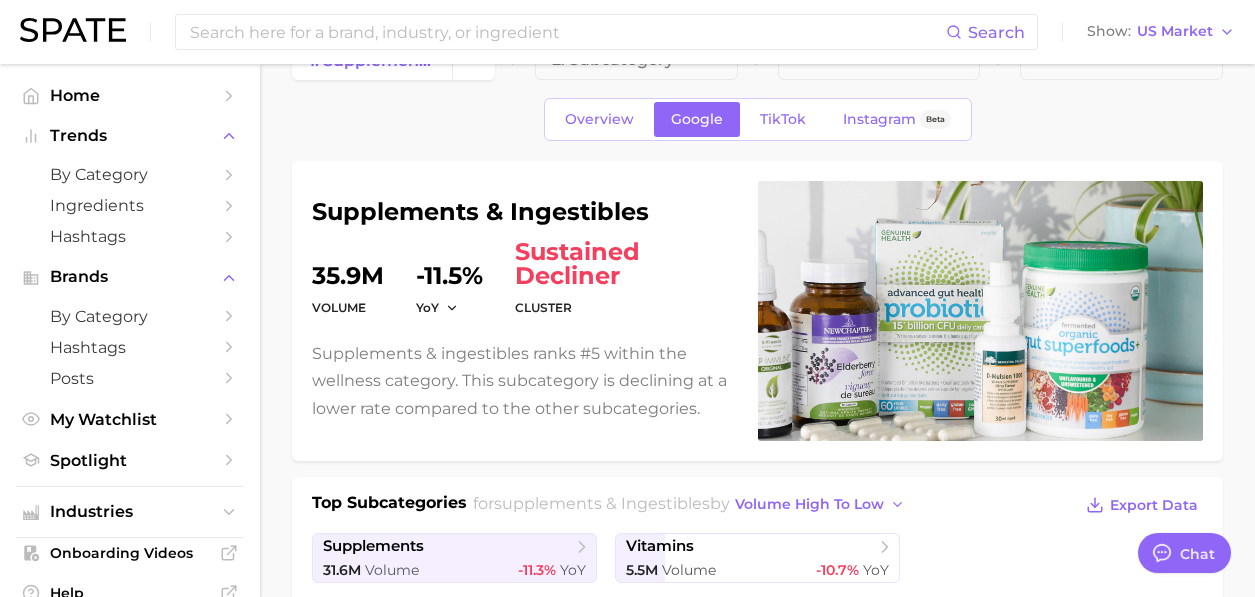 scroll, scrollTop: 0, scrollLeft: 0, axis: both 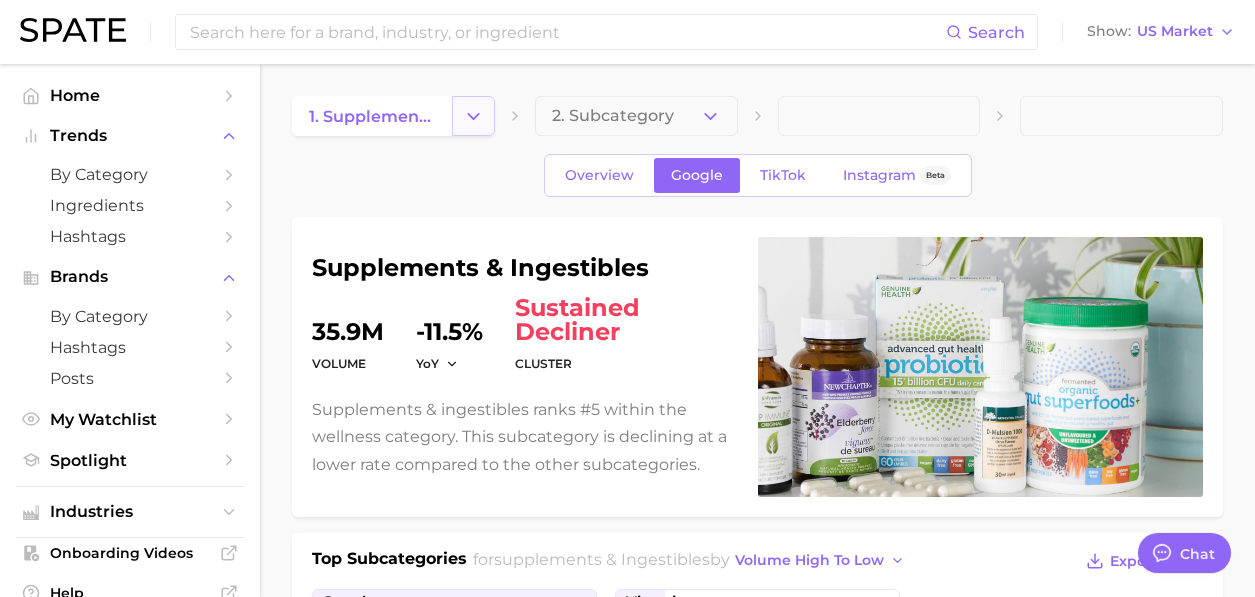 click at bounding box center [473, 116] 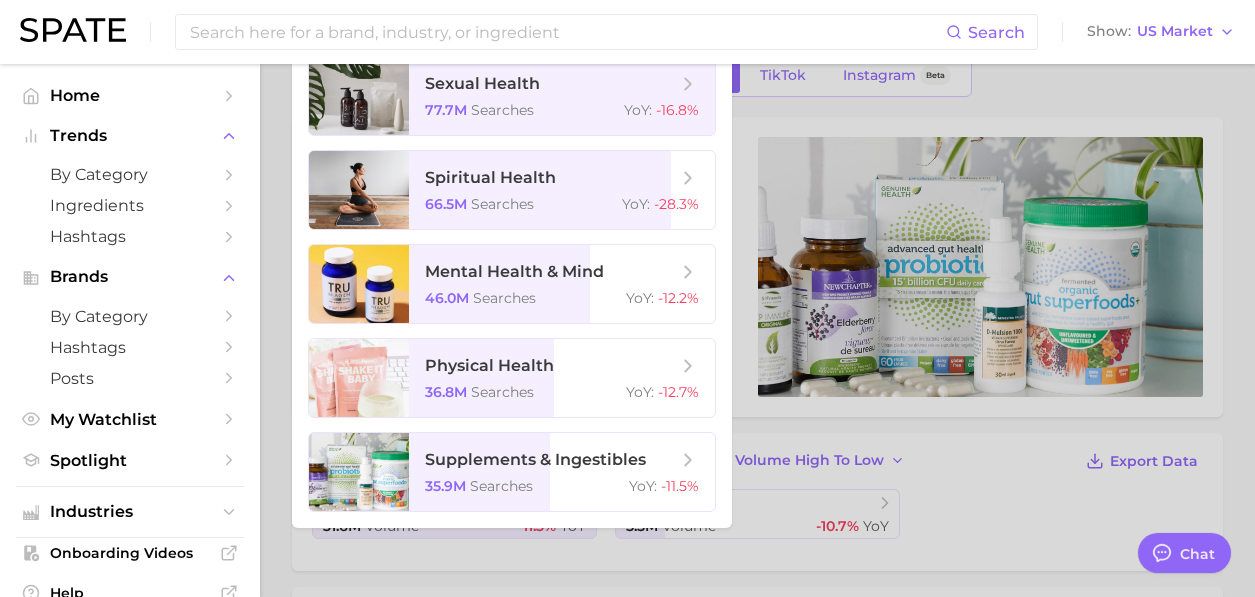 click at bounding box center (627, 298) 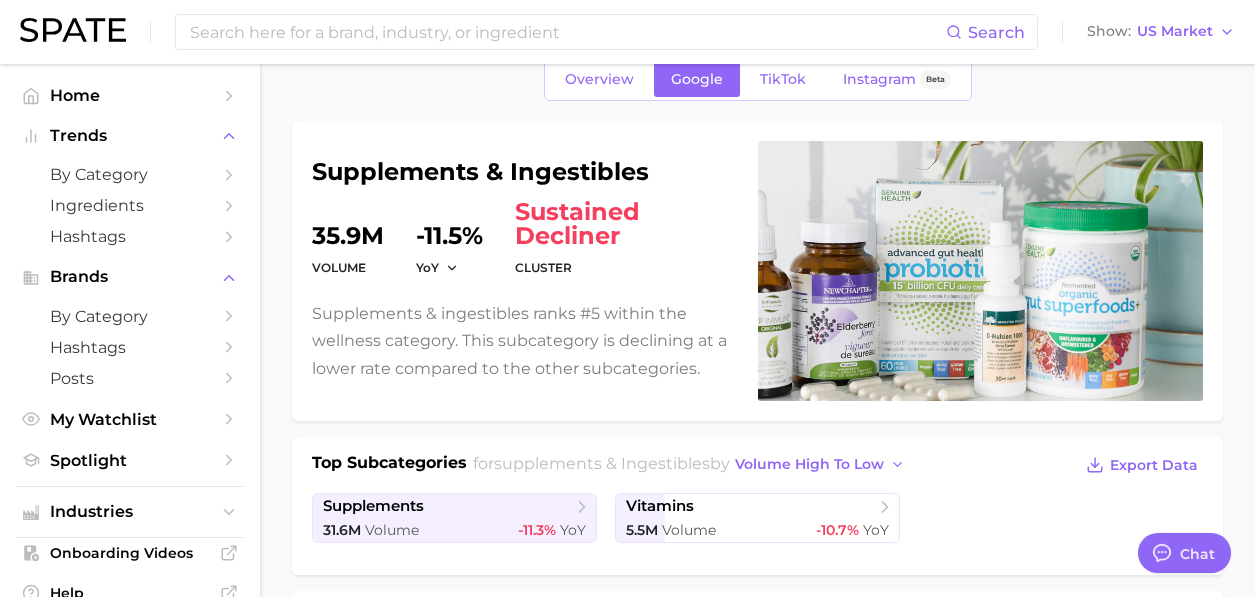 scroll, scrollTop: 0, scrollLeft: 0, axis: both 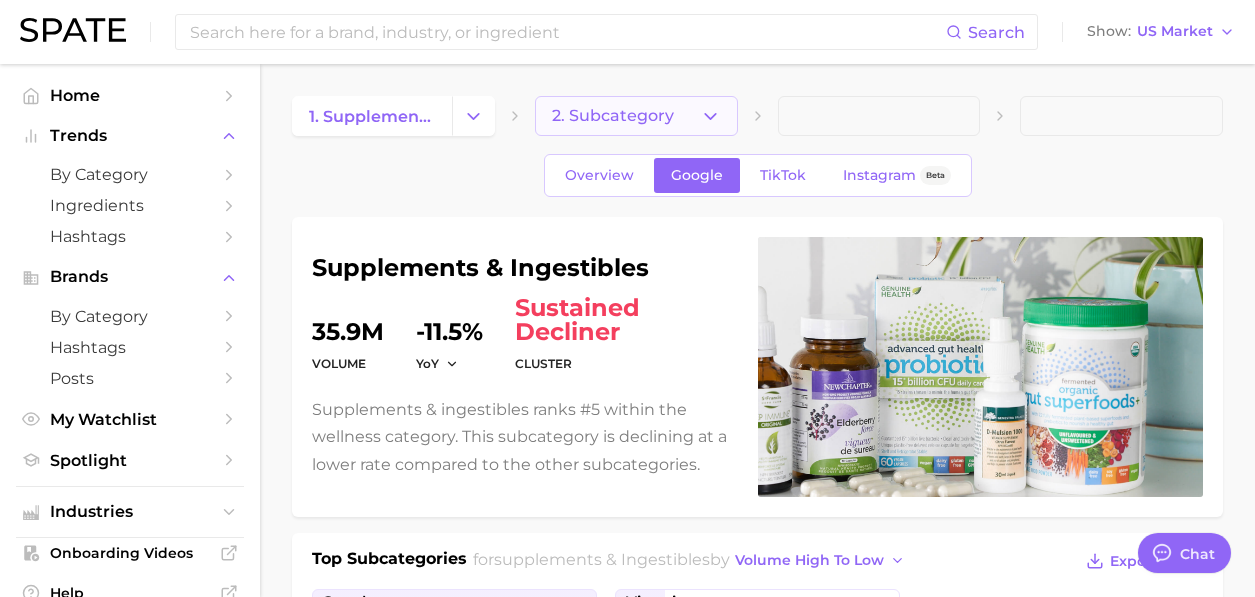 click on "2. Subcategory" at bounding box center (636, 116) 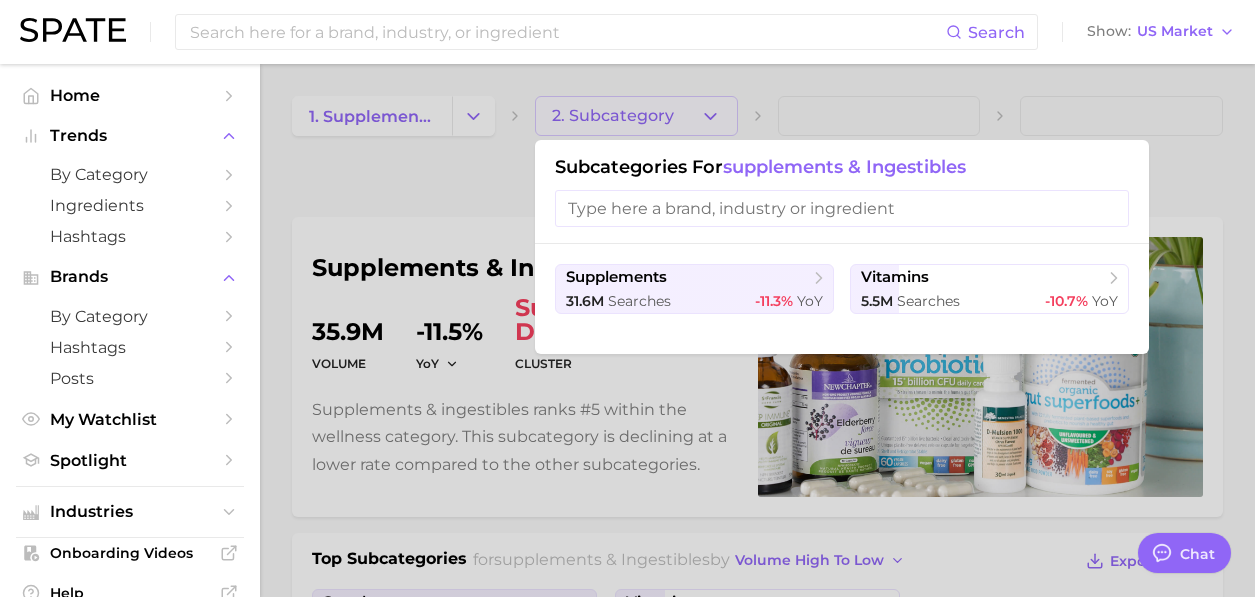 click at bounding box center (627, 298) 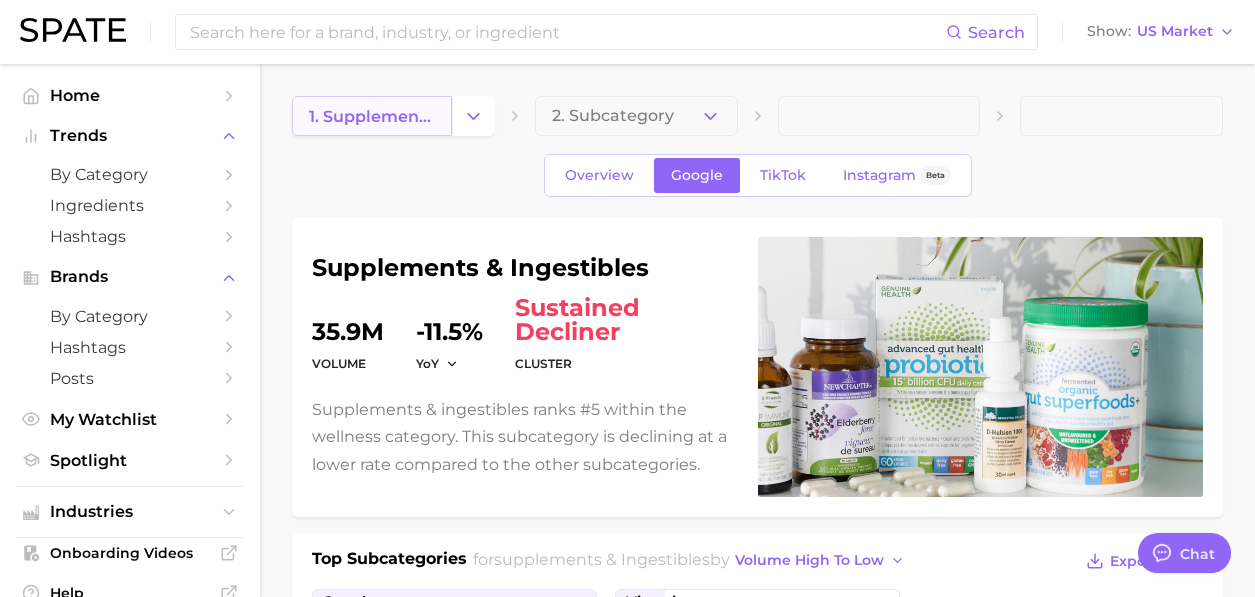 click on "1. supplements & ingestibles" at bounding box center (372, 116) 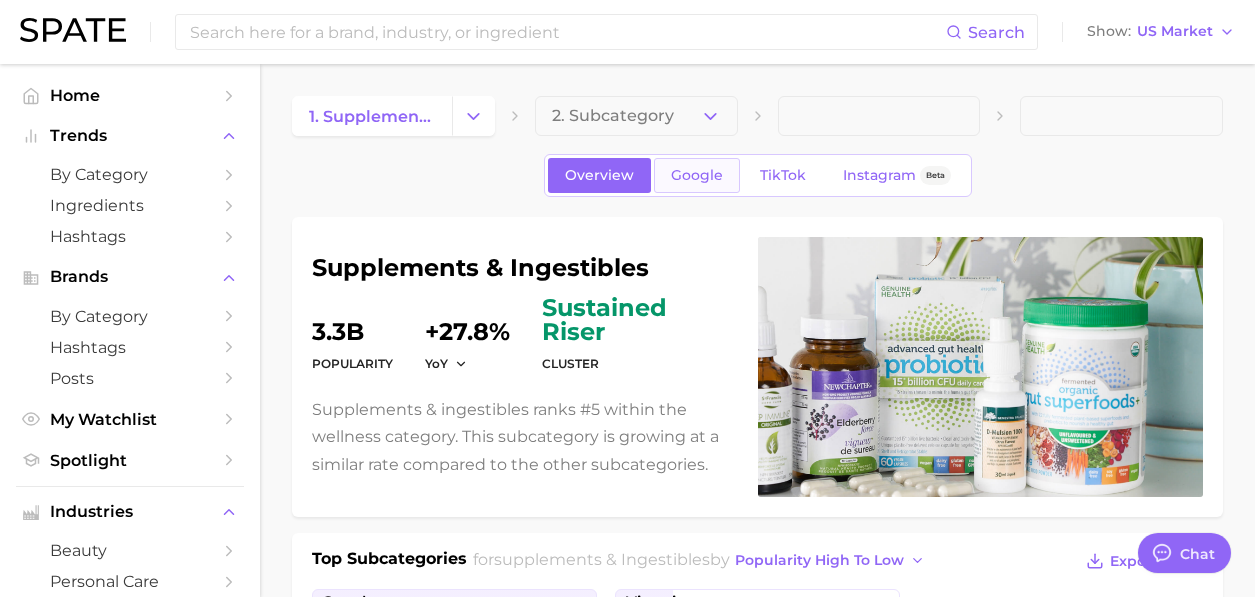 click on "Google" at bounding box center (697, 175) 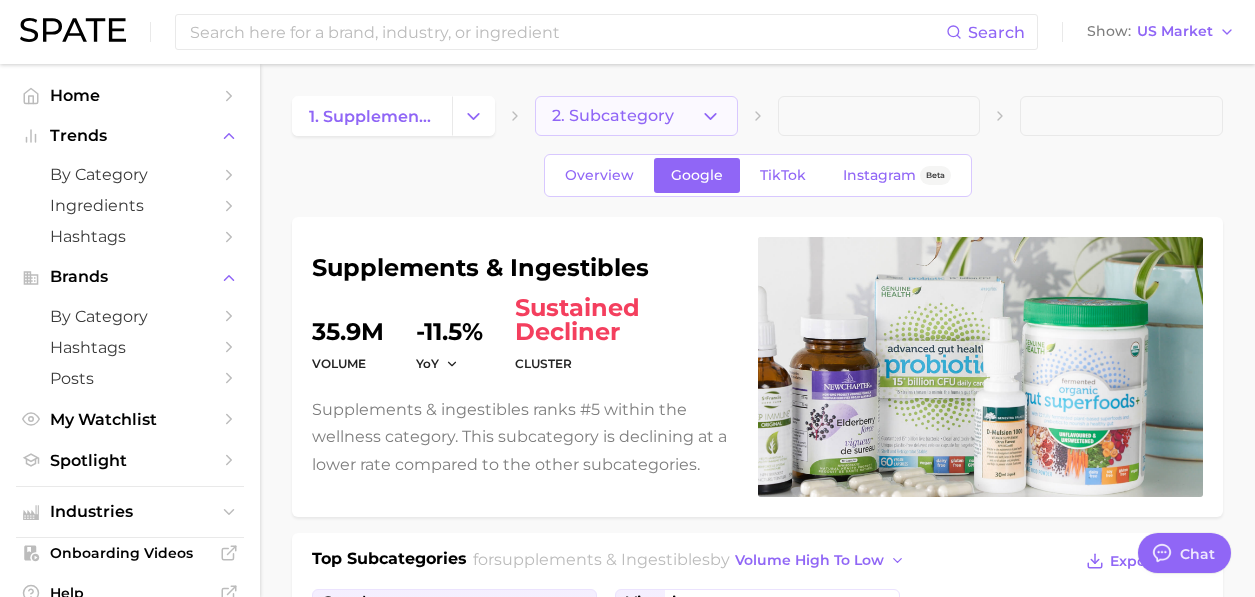 click on "2. Subcategory" at bounding box center [613, 116] 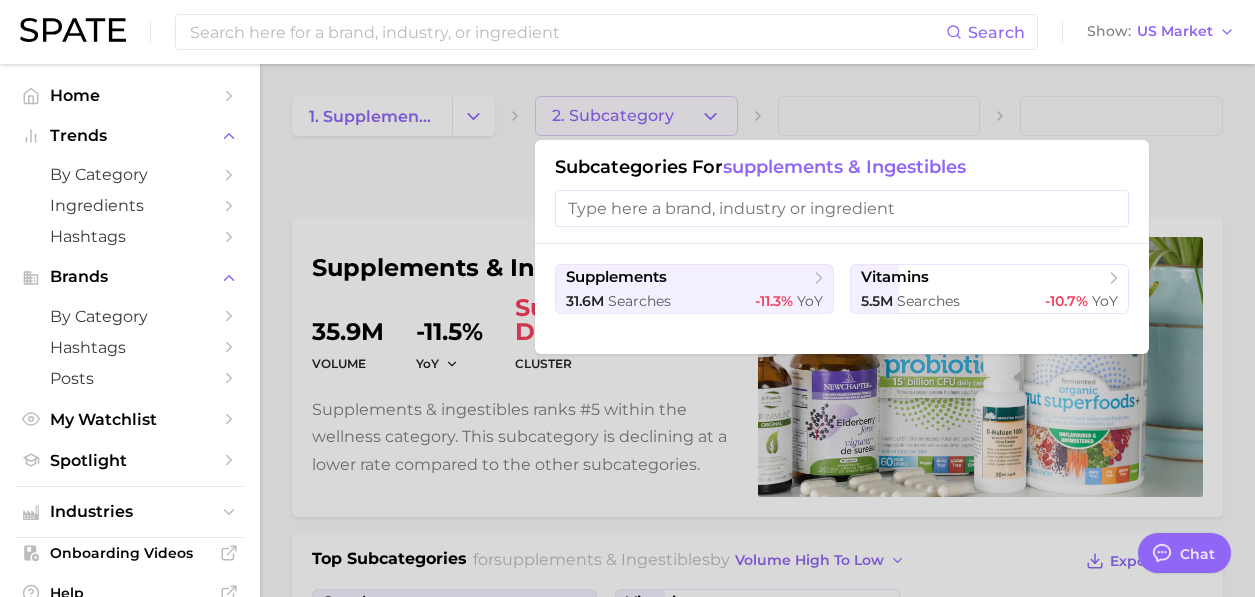 click at bounding box center (627, 298) 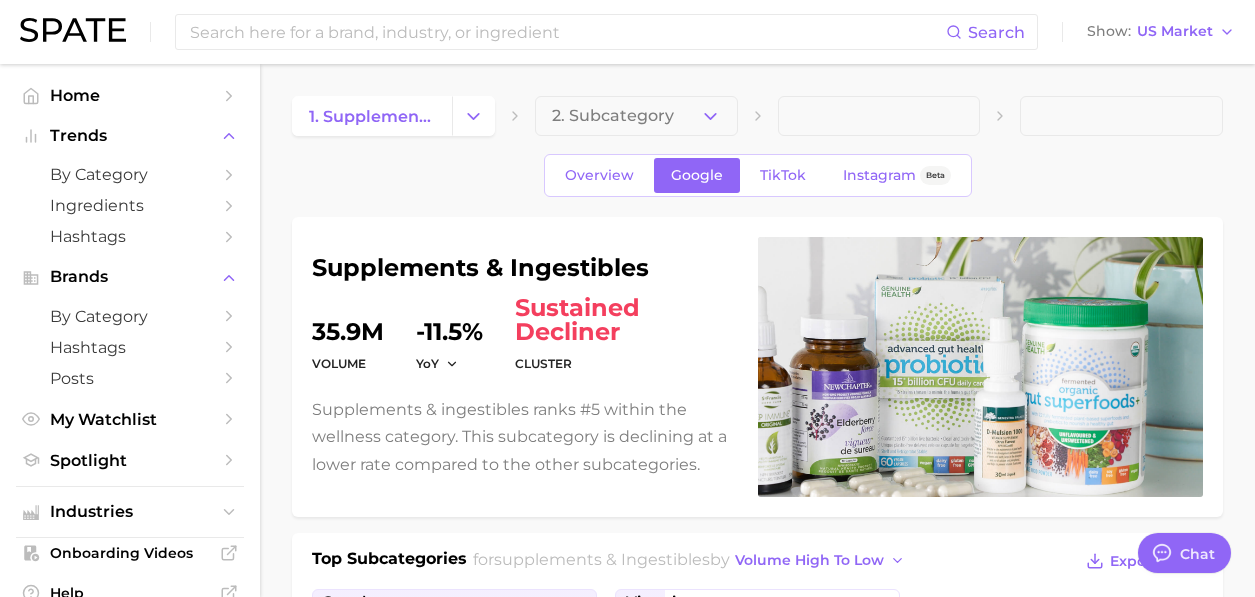 click at bounding box center [879, 116] 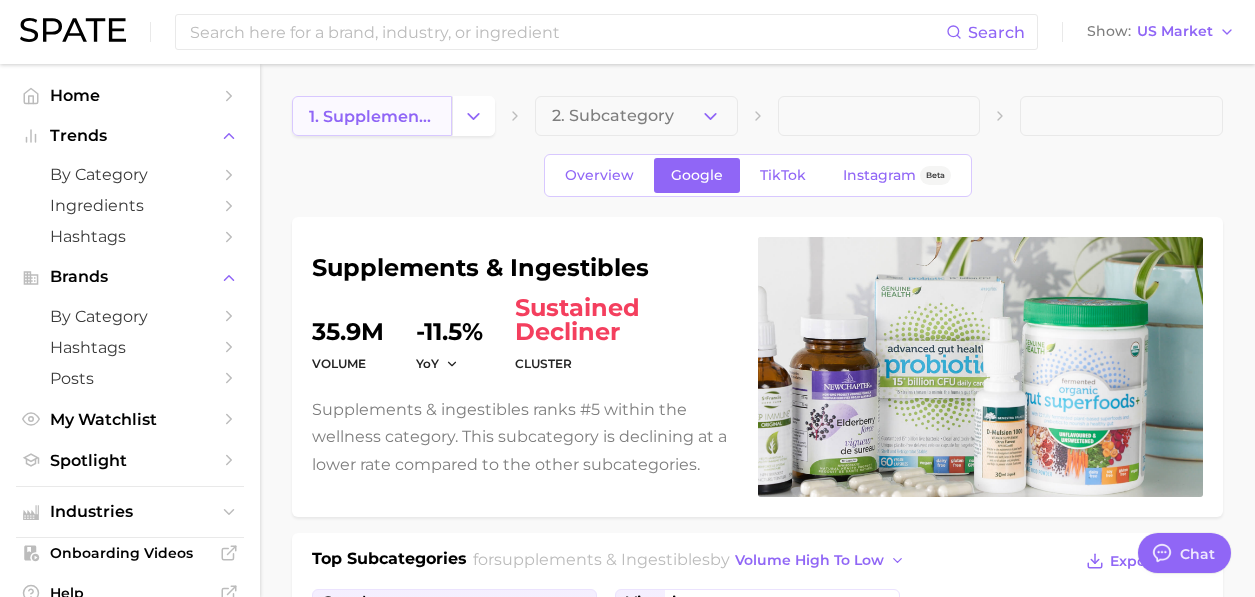 click on "1. supplements & ingestibles" at bounding box center (372, 116) 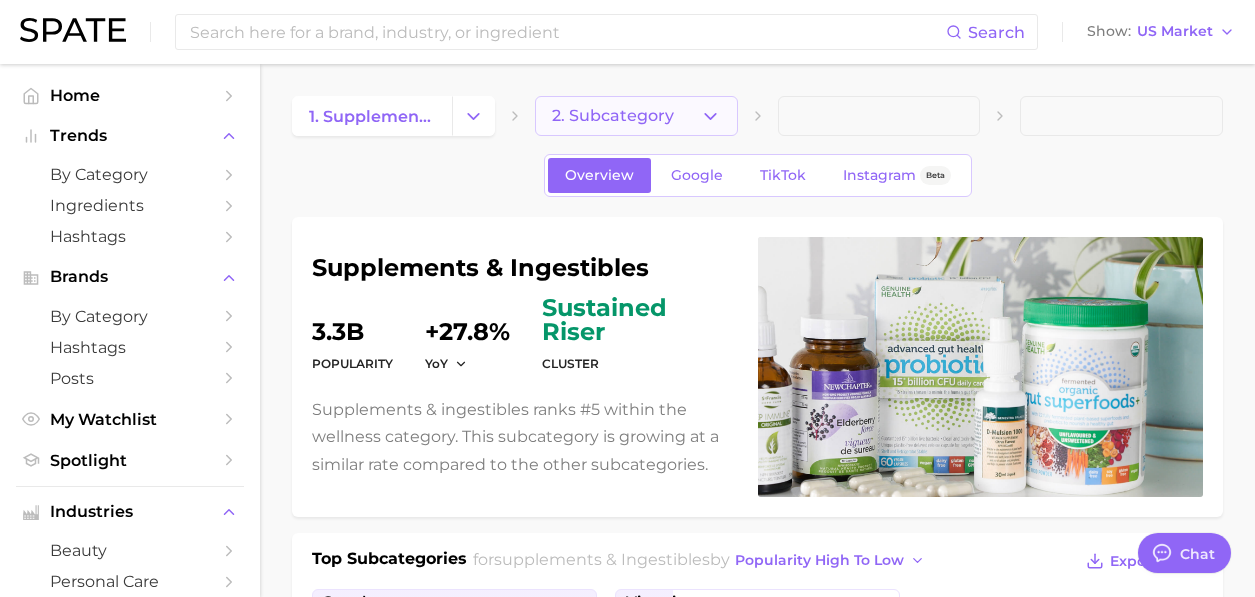 click on "2. Subcategory" at bounding box center [613, 116] 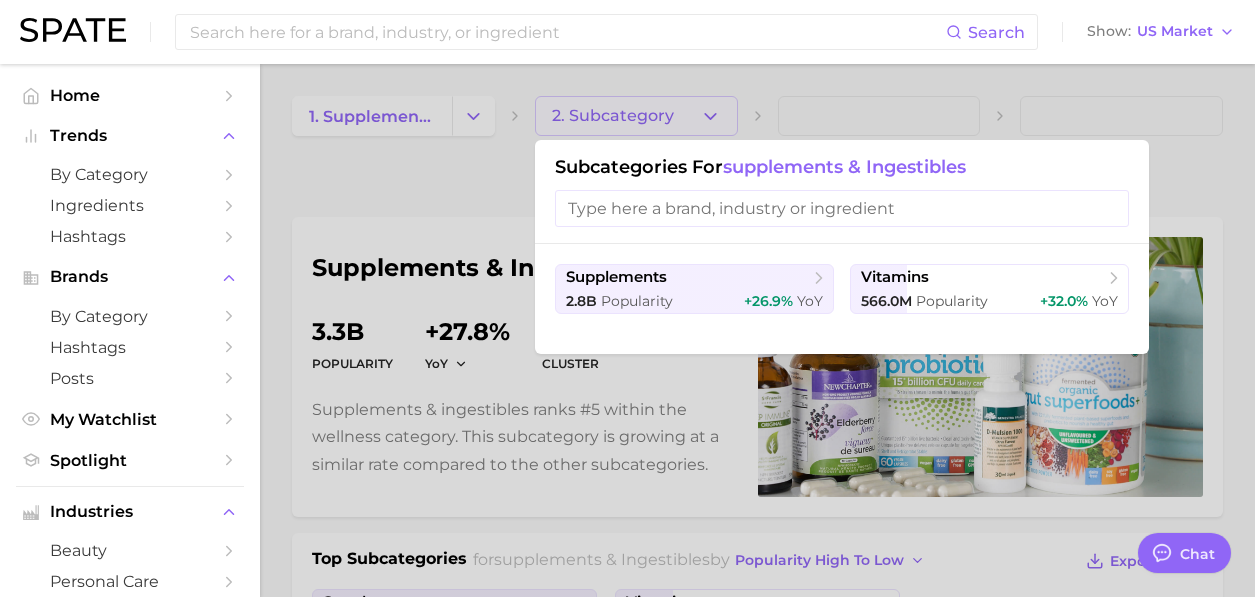 click at bounding box center (627, 298) 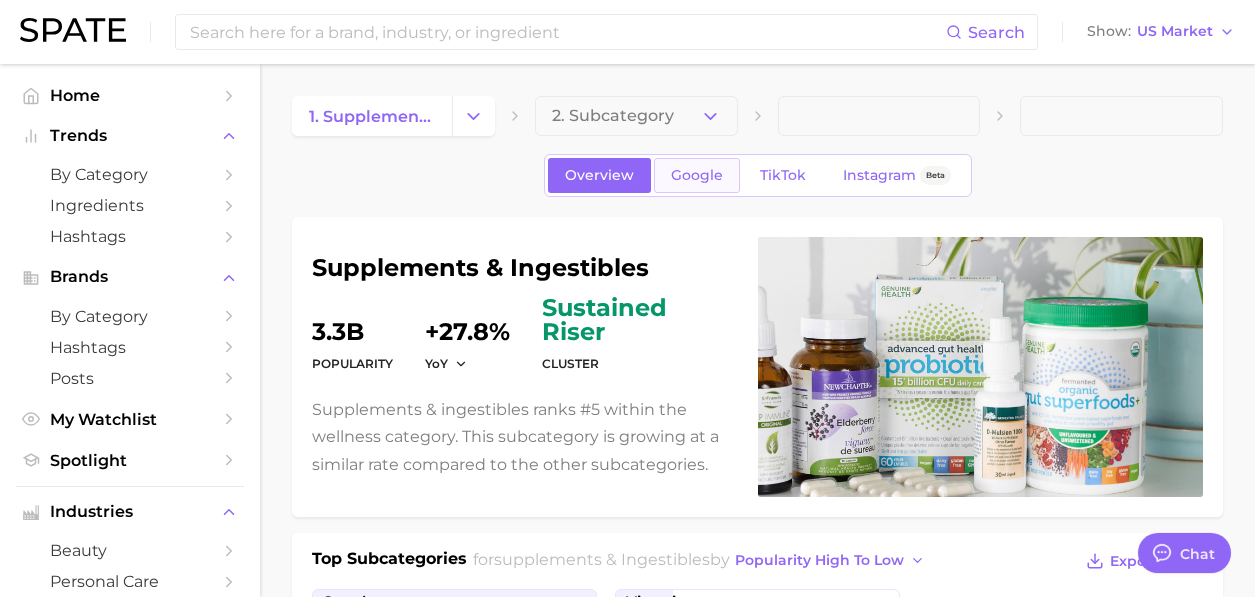 click on "Google" at bounding box center (697, 175) 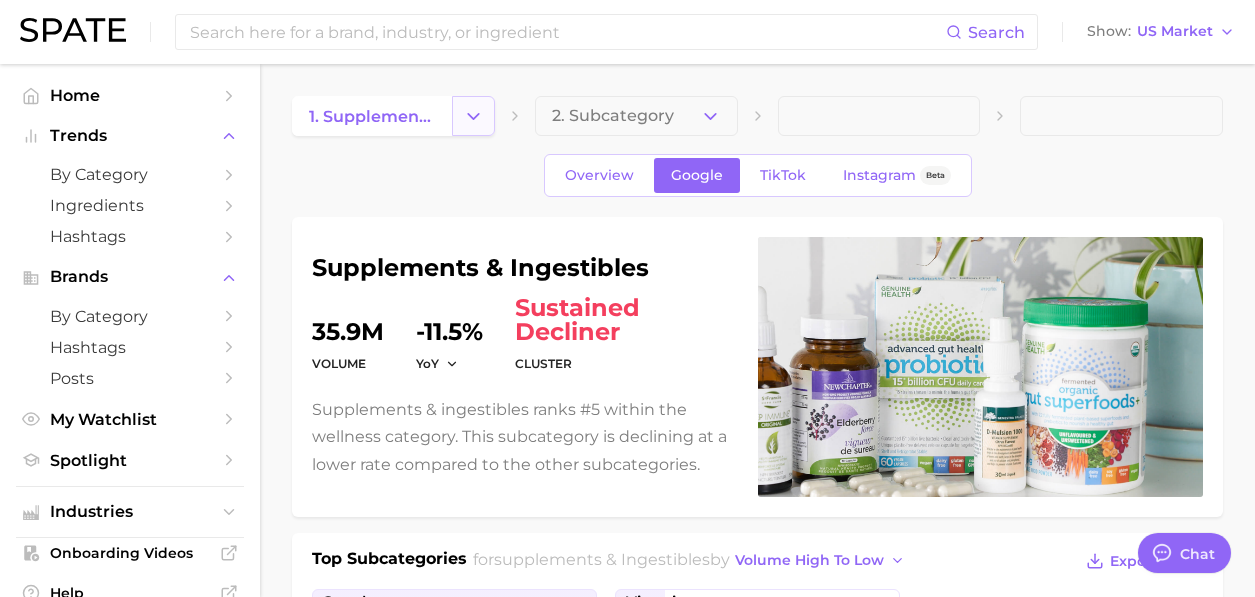 click at bounding box center [473, 116] 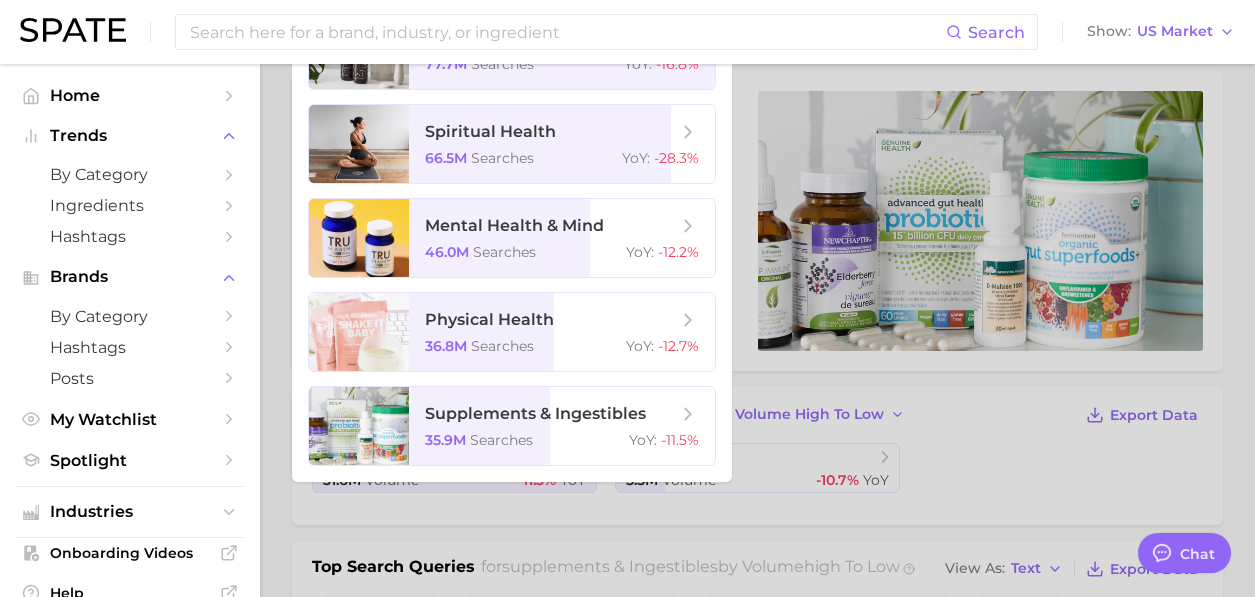 scroll, scrollTop: 149, scrollLeft: 0, axis: vertical 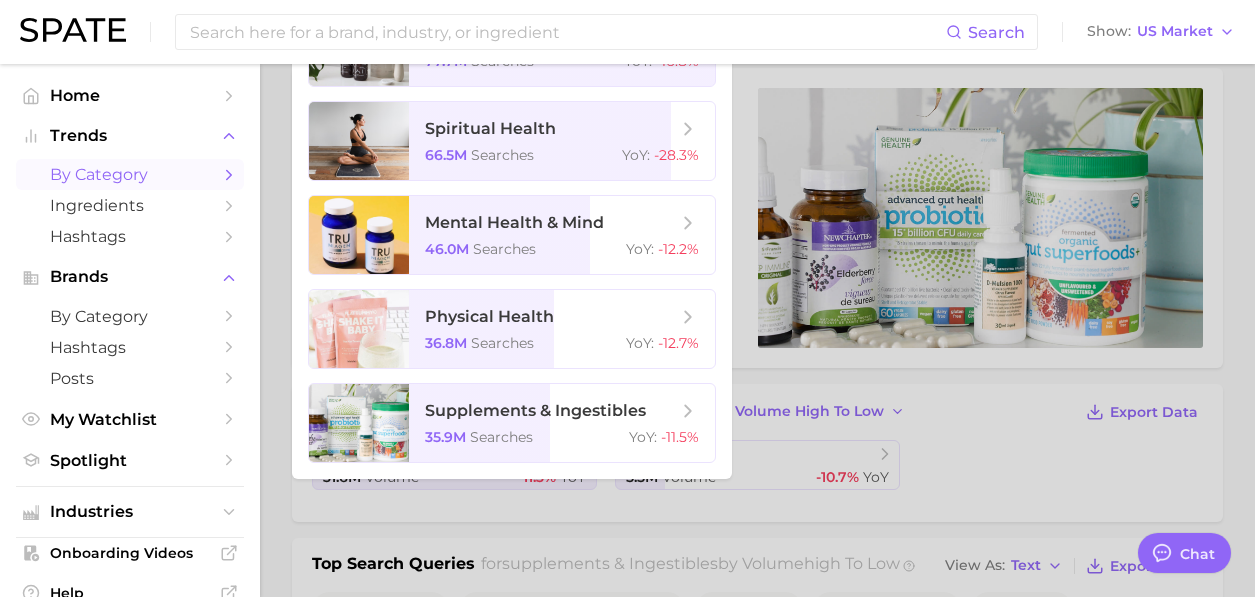 click on "by Category" at bounding box center [130, 174] 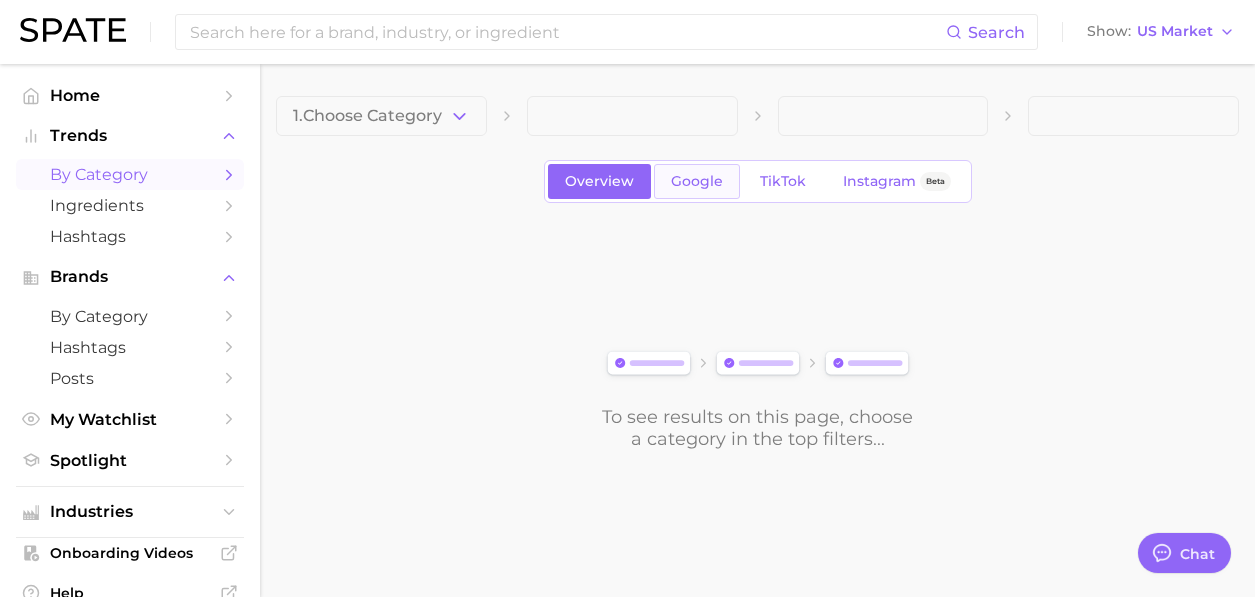 click on "Google" at bounding box center [697, 181] 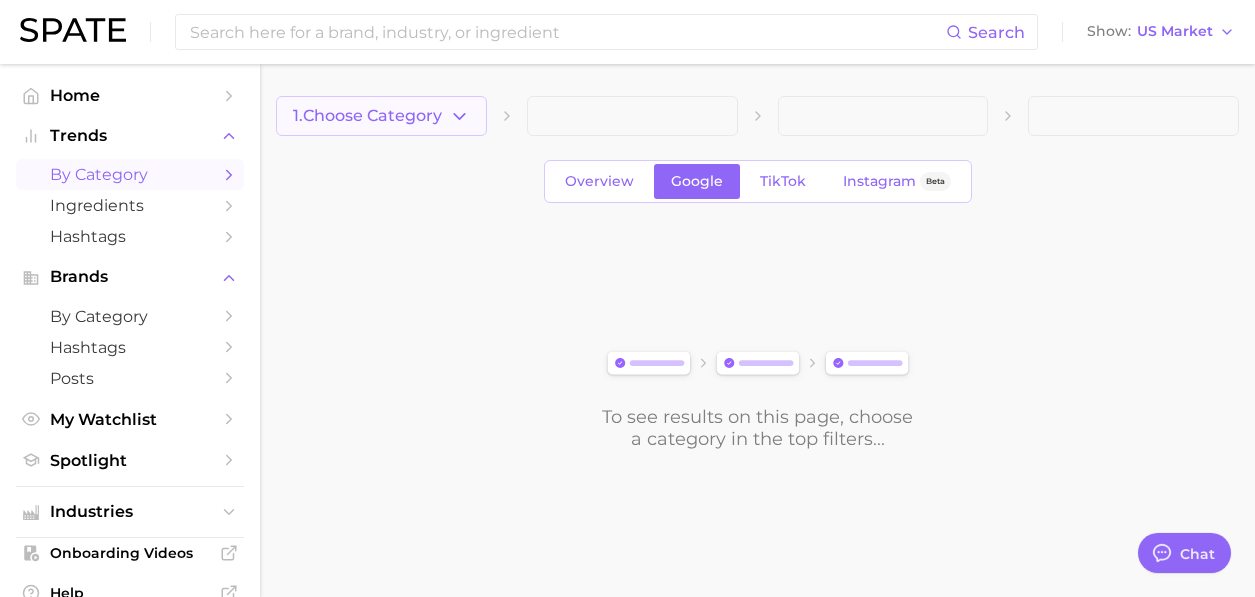 click on "1.  Choose Category" at bounding box center (381, 116) 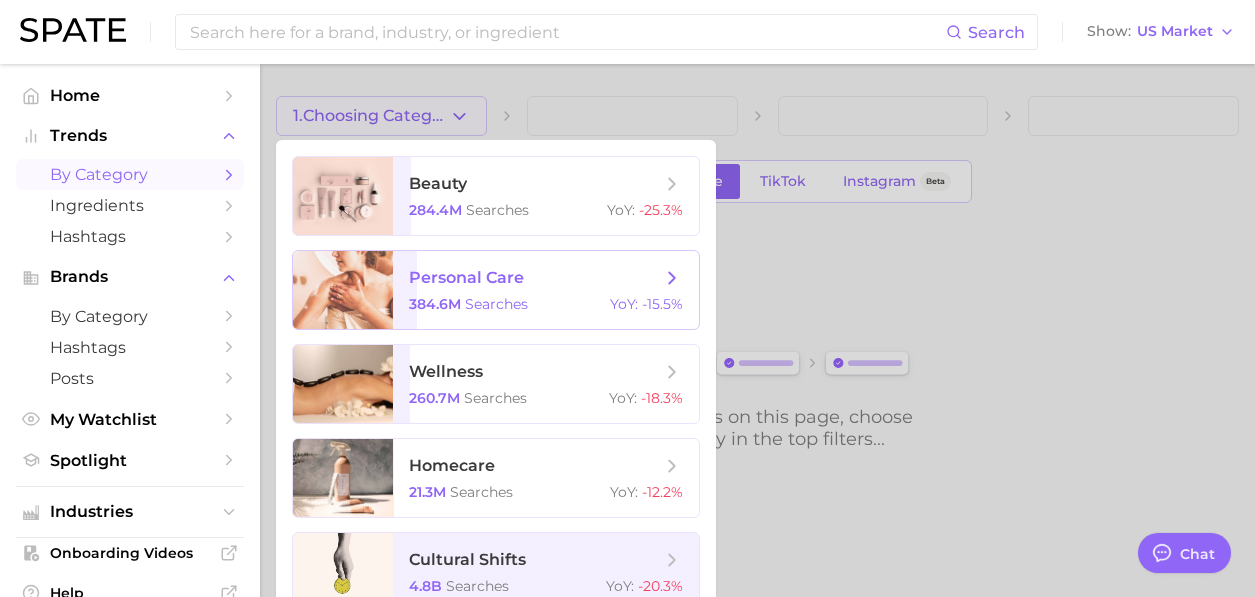scroll, scrollTop: 31, scrollLeft: 0, axis: vertical 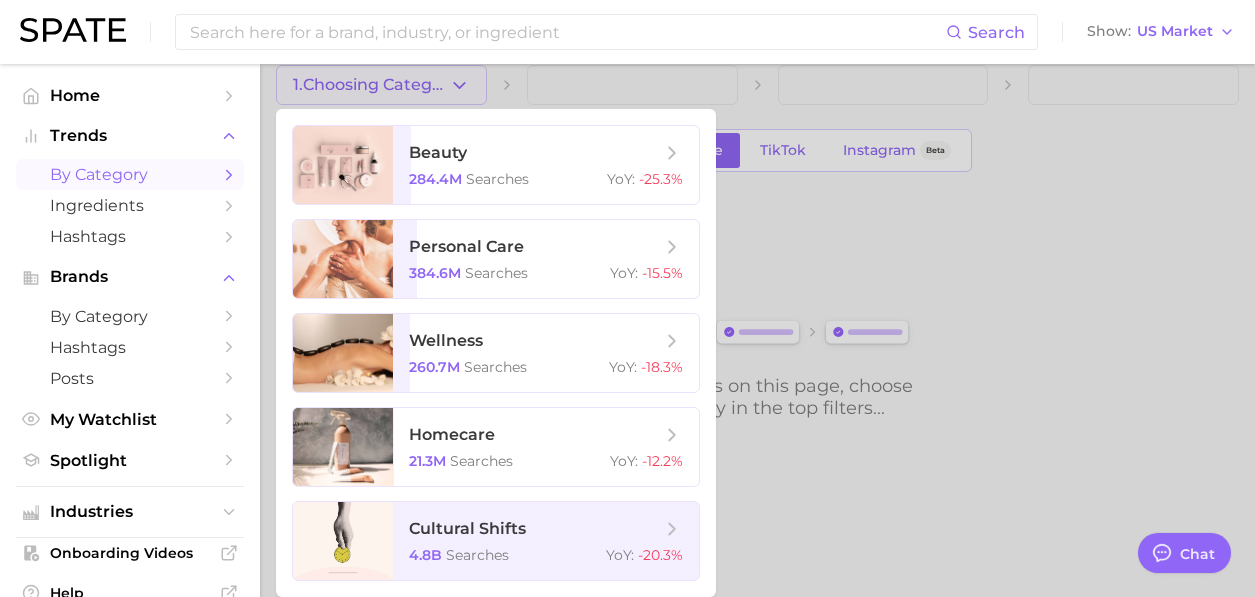 click at bounding box center [627, 298] 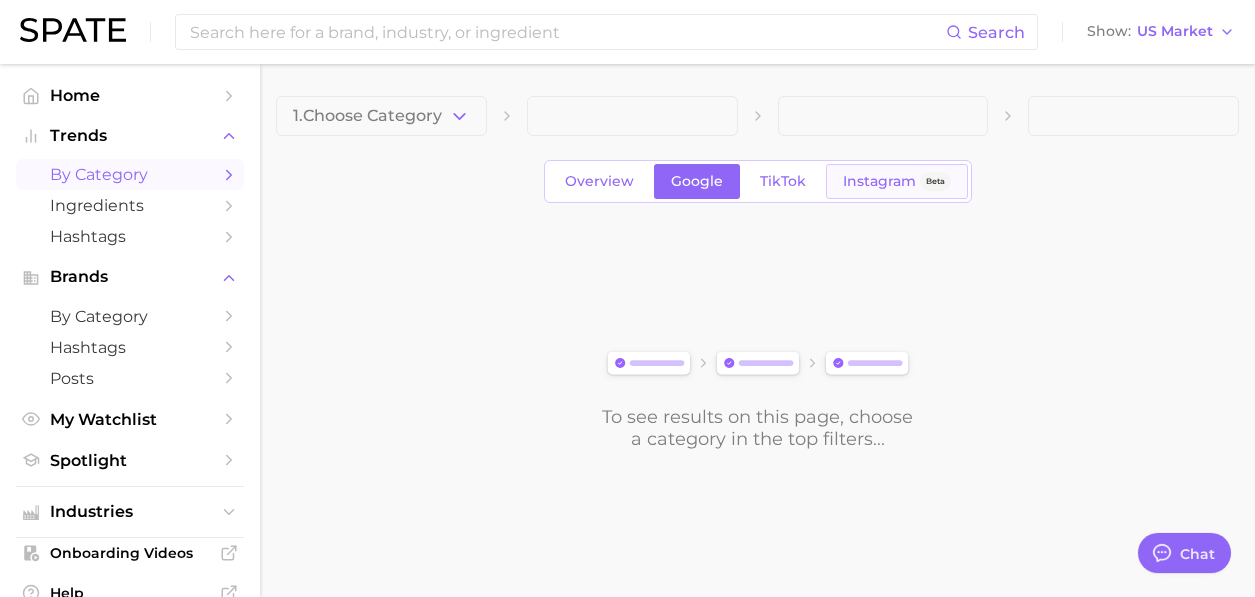 click on "Instagram" at bounding box center (879, 181) 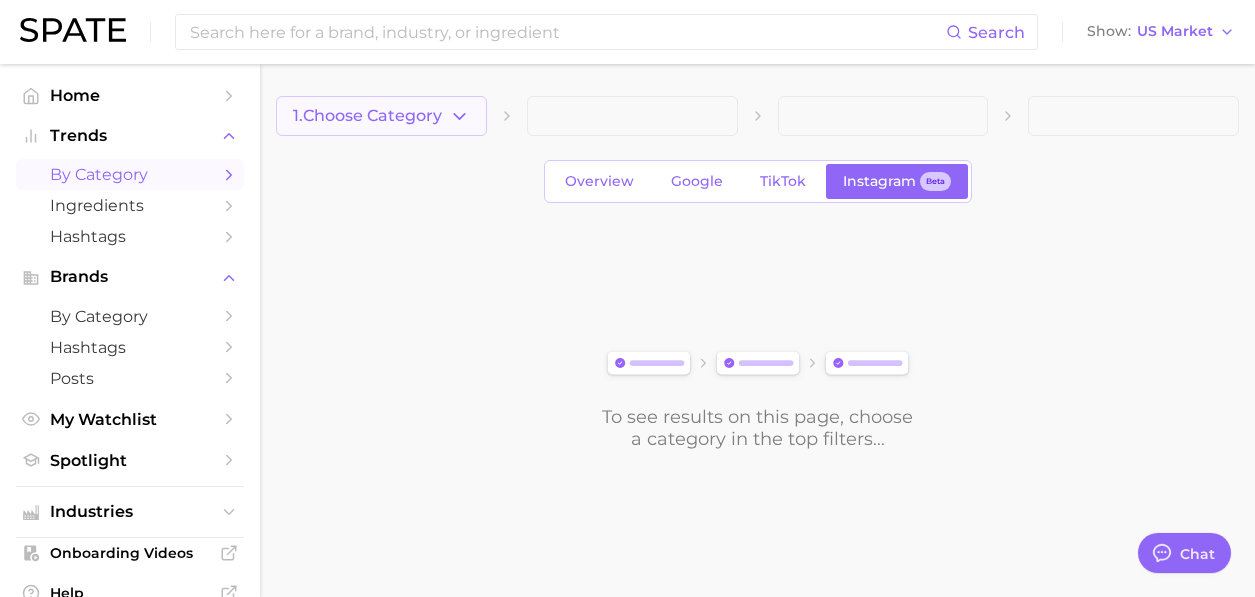 click on "1.  Choose Category" at bounding box center [367, 116] 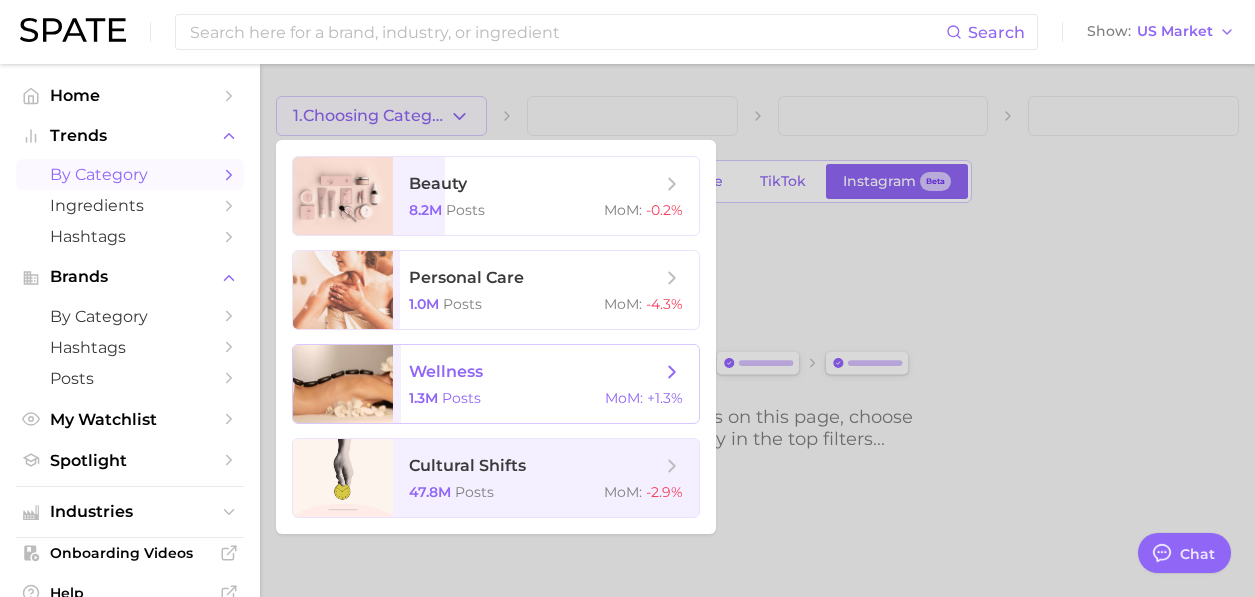 click on "1.3m   Posts MoM :   +1.3%" at bounding box center [546, 398] 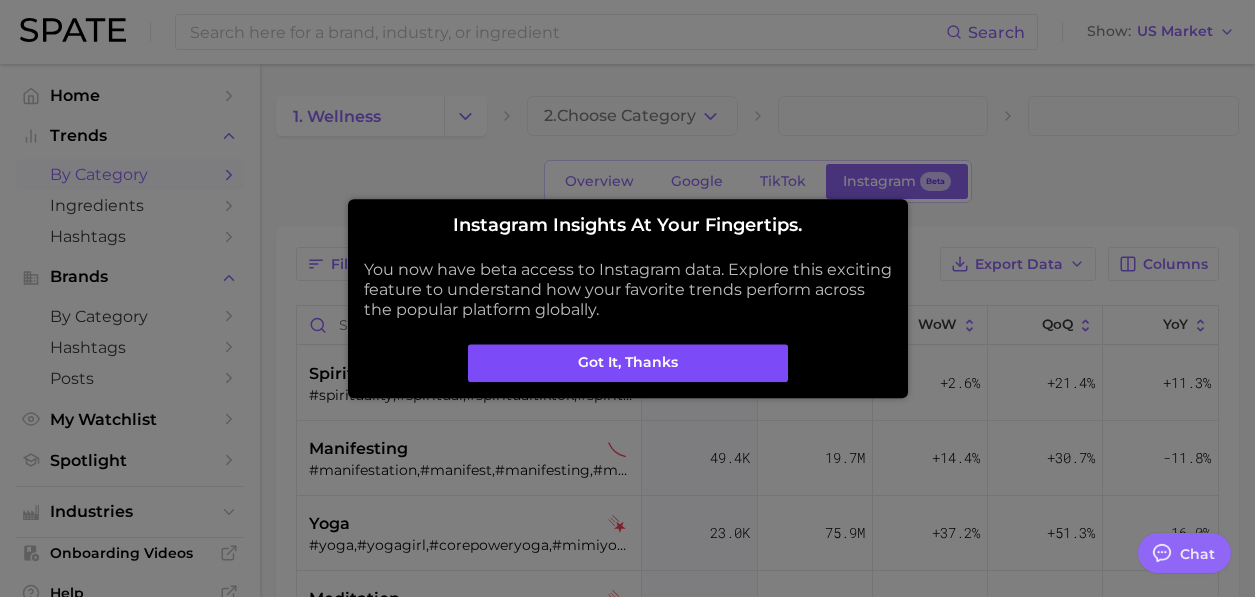 click on "Got it, thanks" at bounding box center [628, 363] 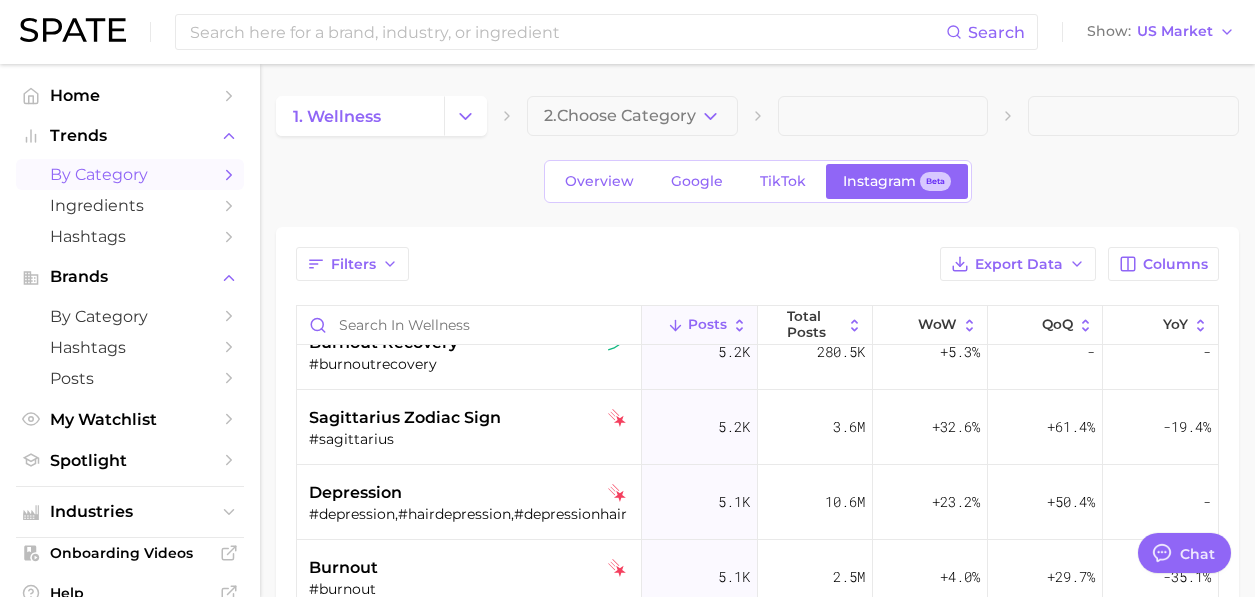 scroll, scrollTop: 2042, scrollLeft: 0, axis: vertical 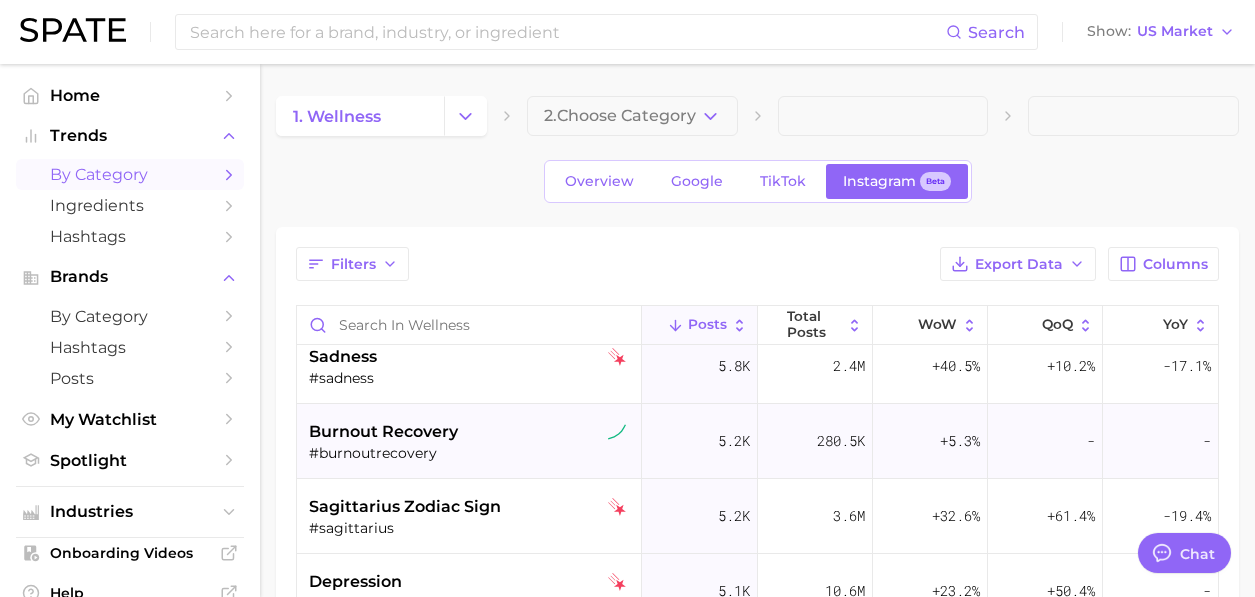 click at bounding box center [617, 432] 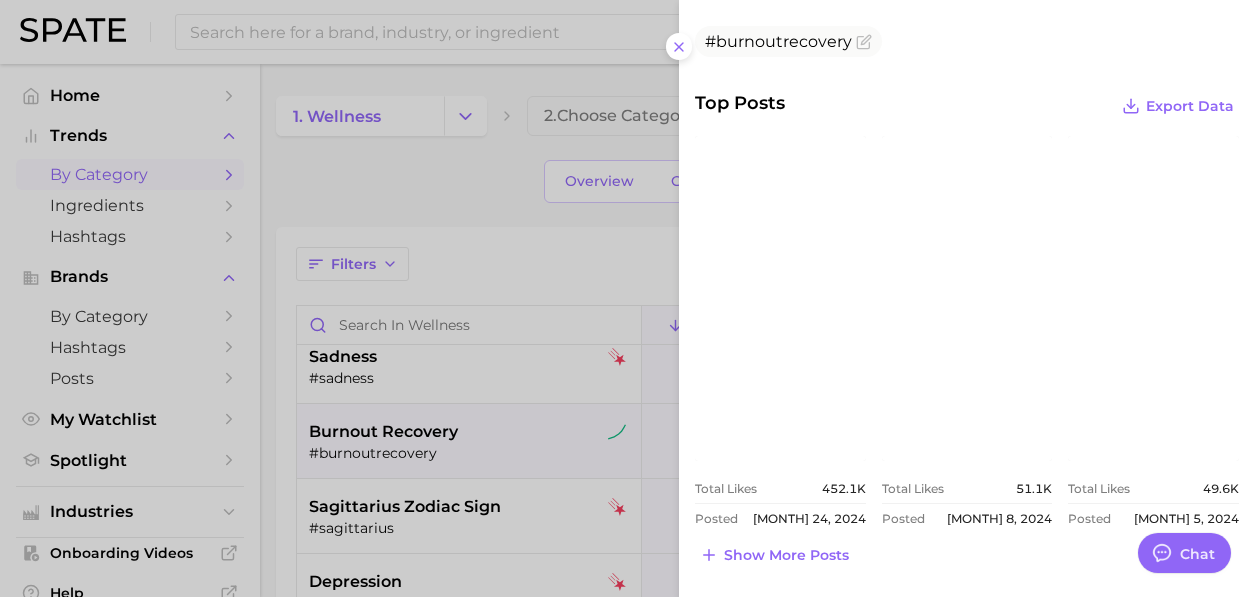 scroll, scrollTop: 705, scrollLeft: 0, axis: vertical 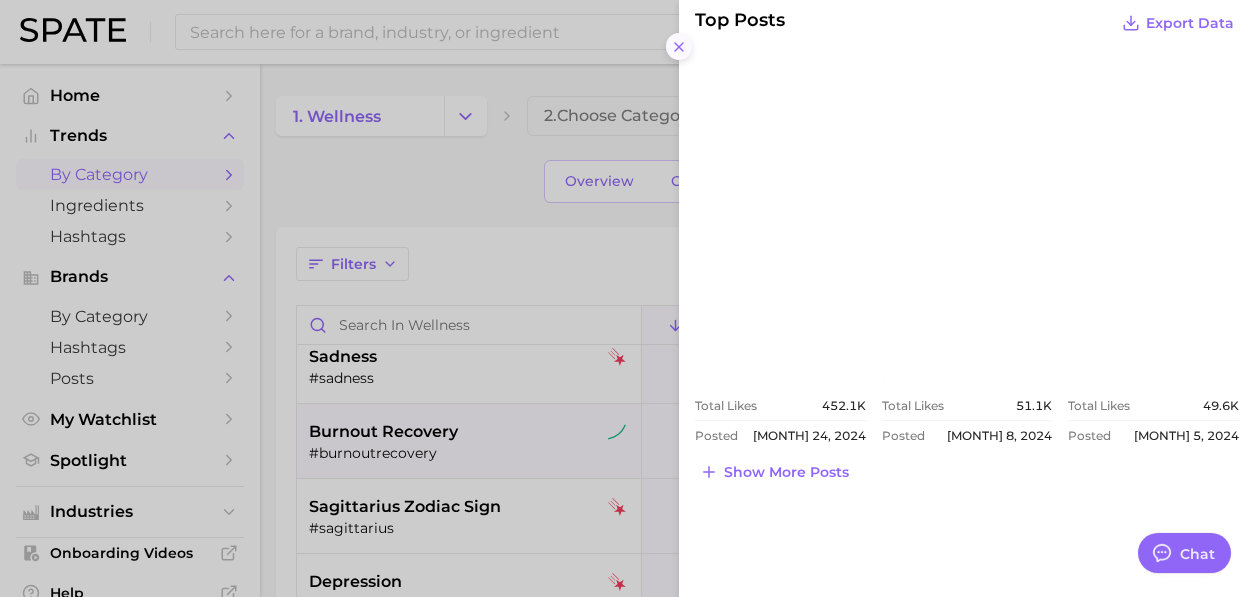 click 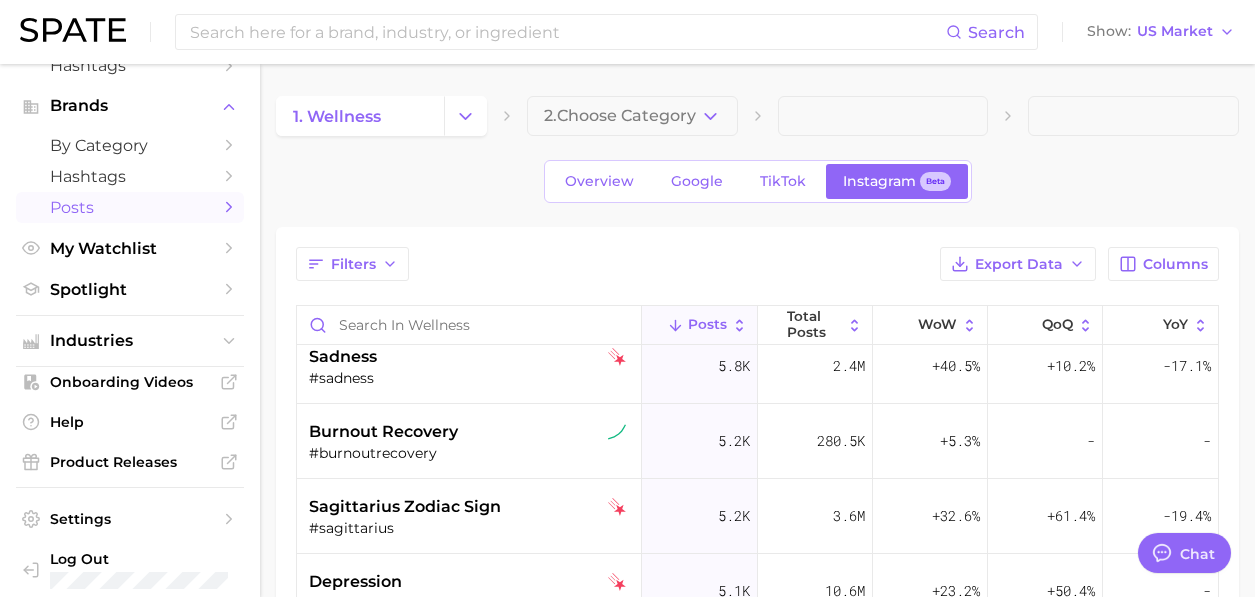 scroll, scrollTop: 188, scrollLeft: 0, axis: vertical 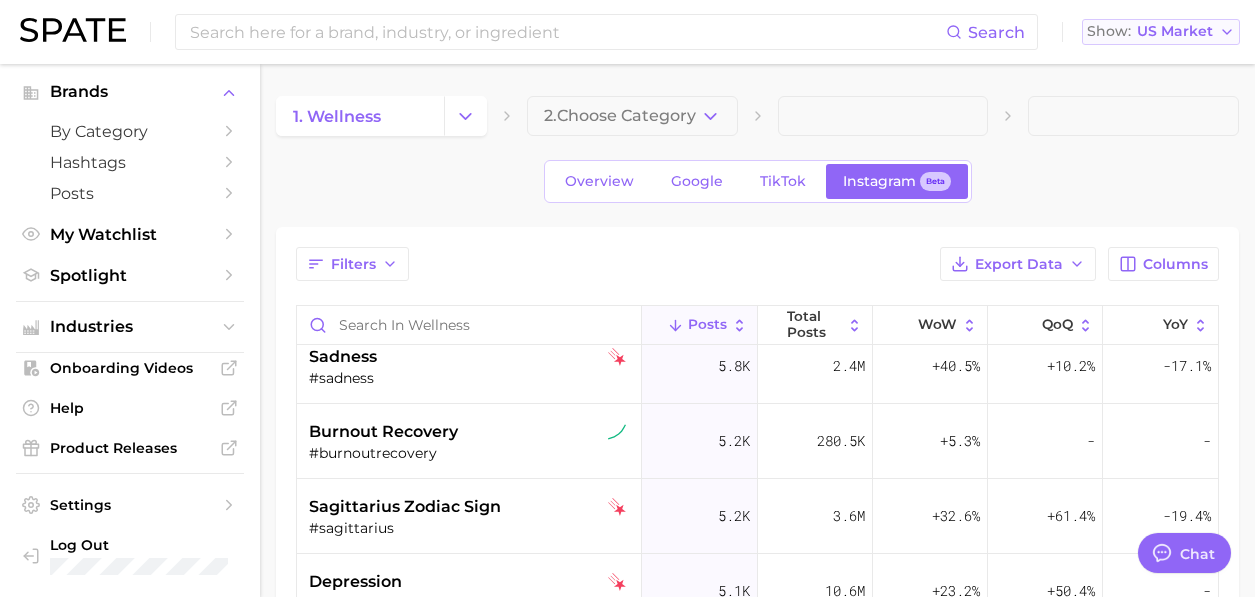 click on "US Market" at bounding box center [1175, 31] 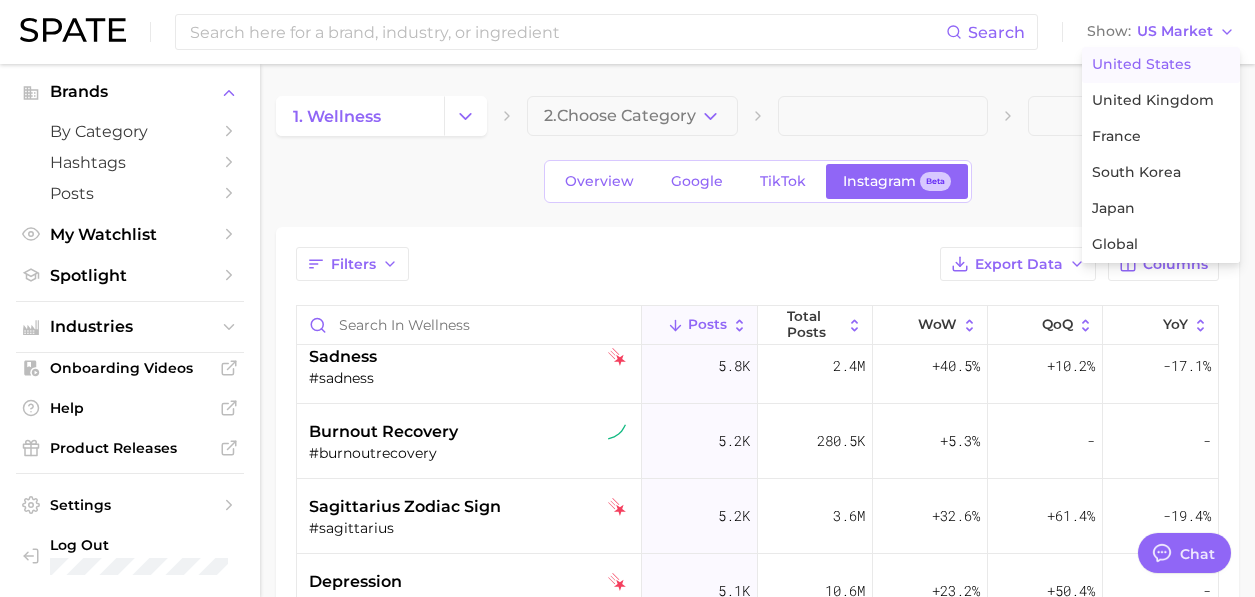 click on "United States" at bounding box center [1141, 64] 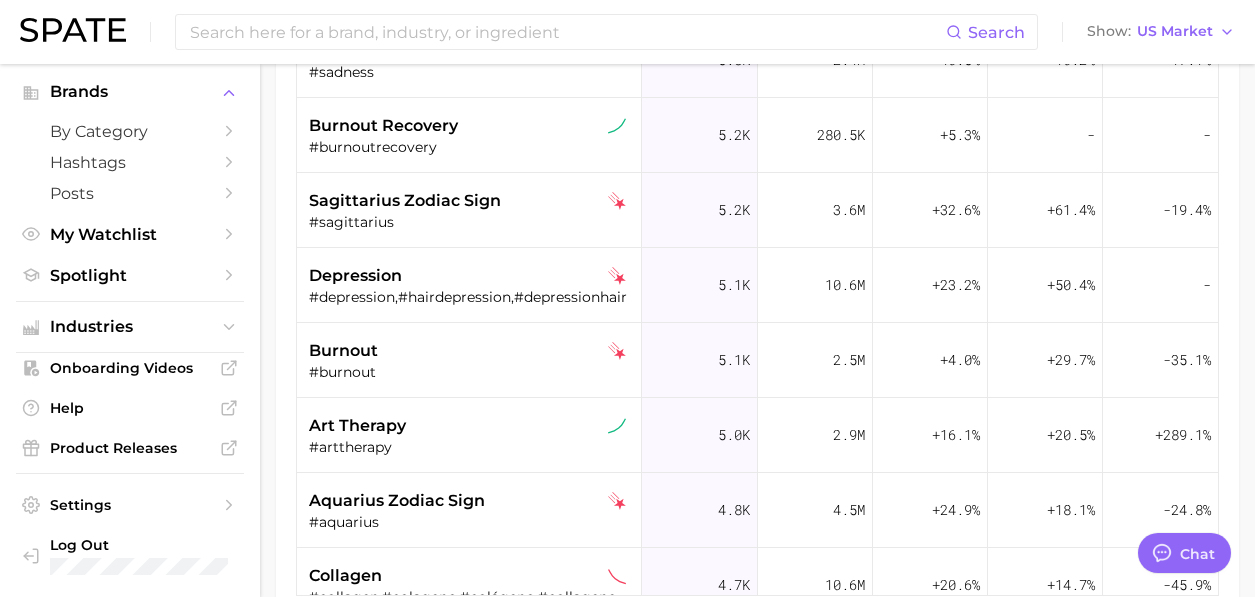 scroll, scrollTop: 425, scrollLeft: 0, axis: vertical 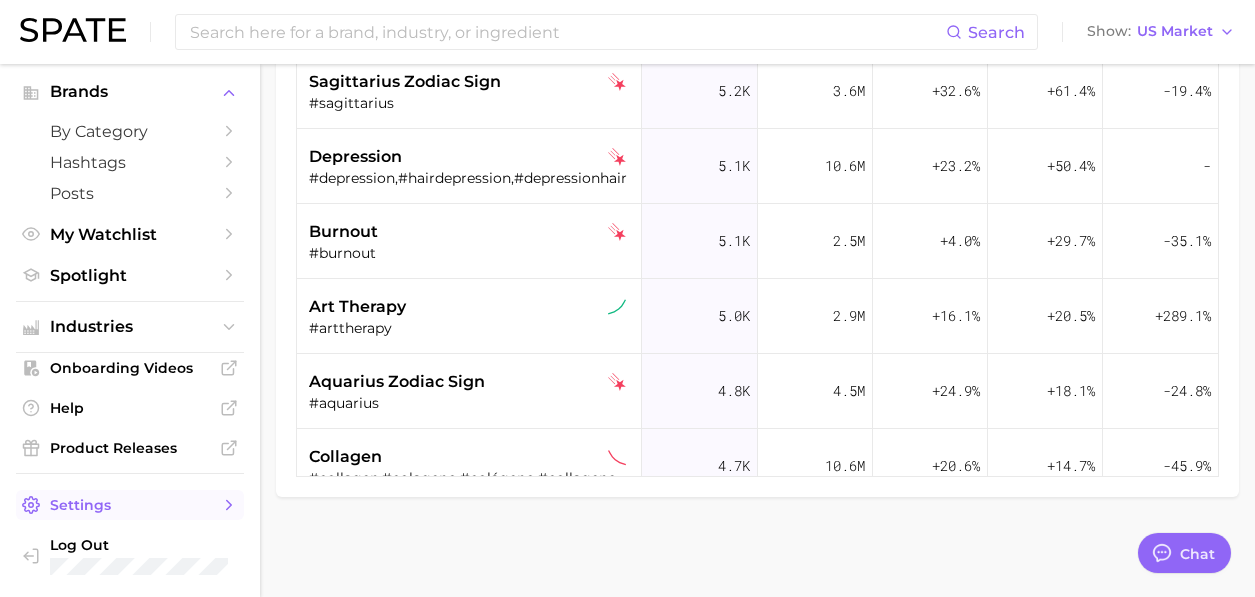 click on "Settings" at bounding box center [130, 505] 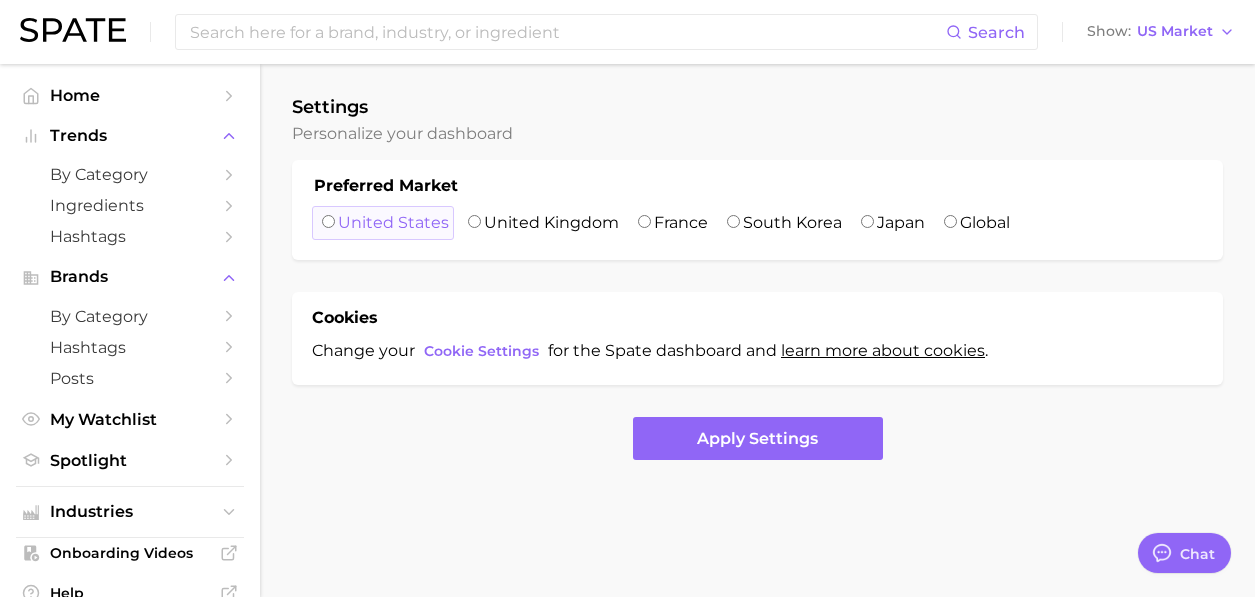 click on "United States" at bounding box center [393, 222] 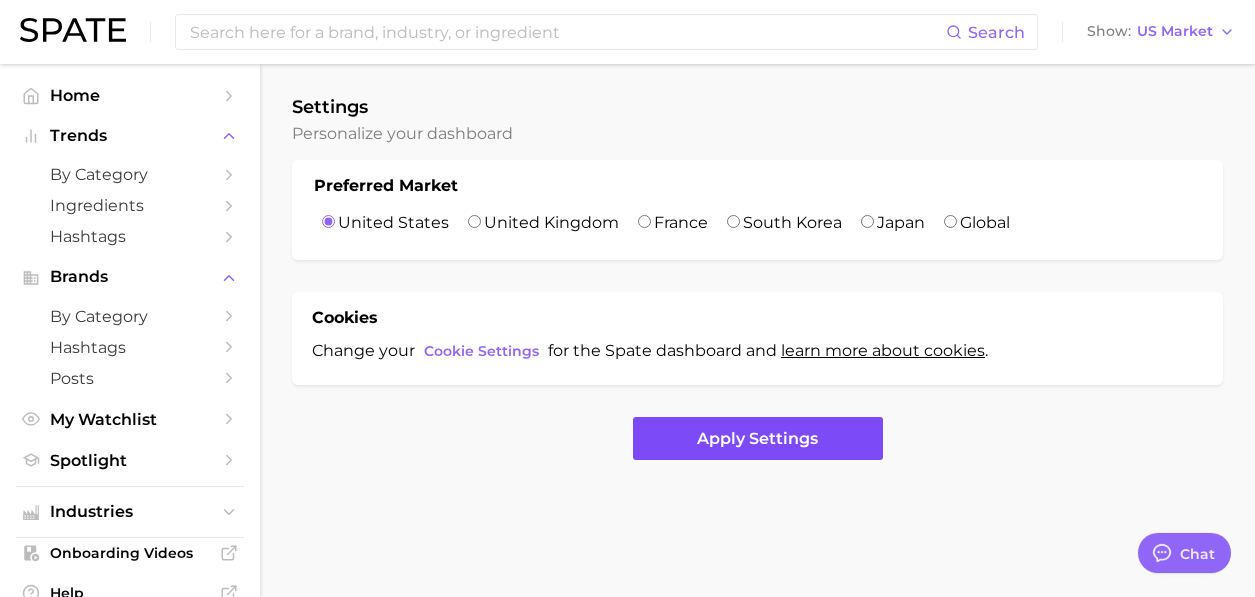 click on "Apply Settings" at bounding box center (758, 438) 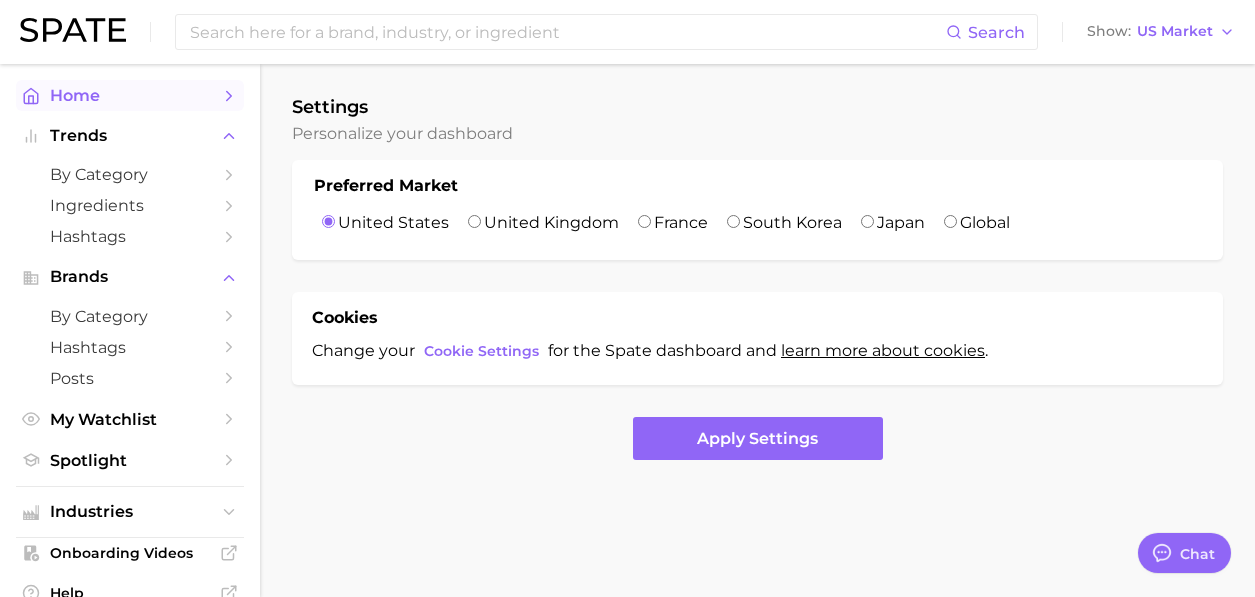 click 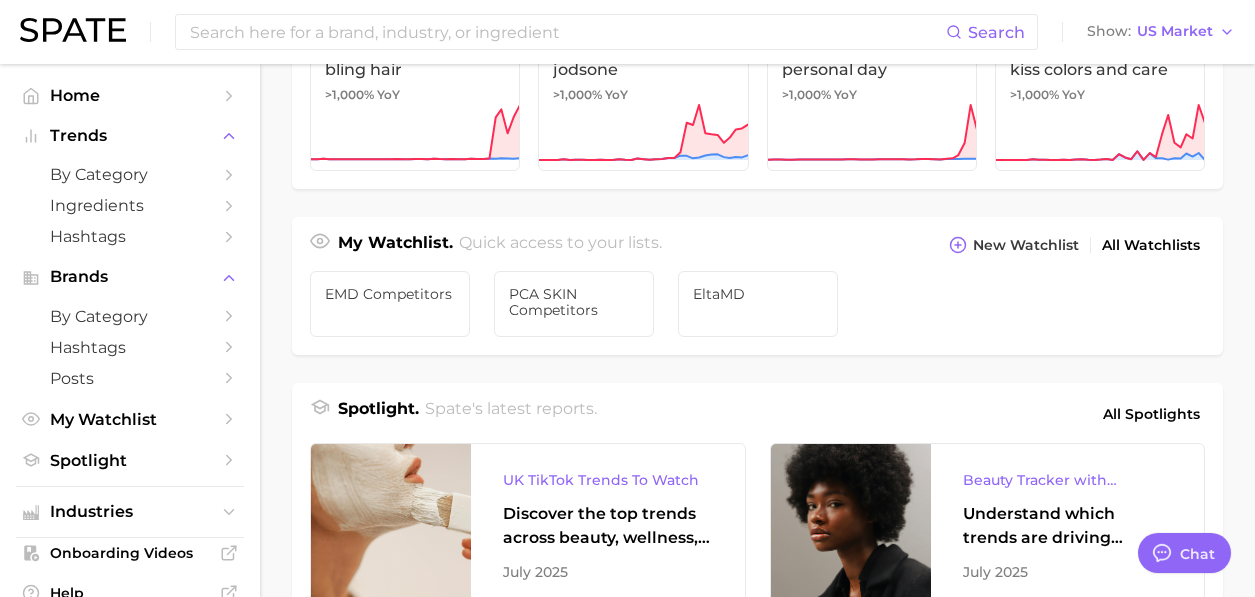 scroll, scrollTop: 579, scrollLeft: 0, axis: vertical 